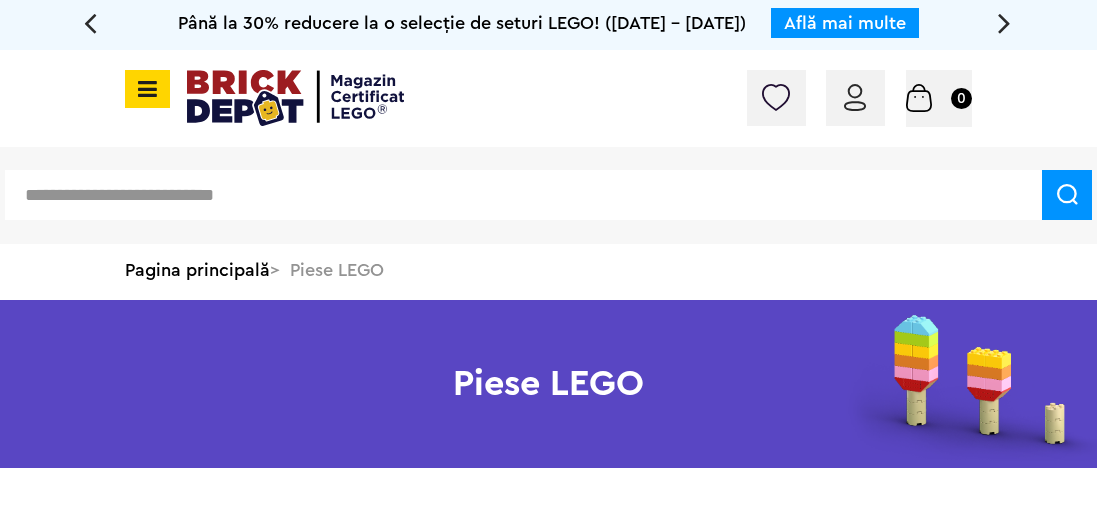 scroll, scrollTop: 0, scrollLeft: 0, axis: both 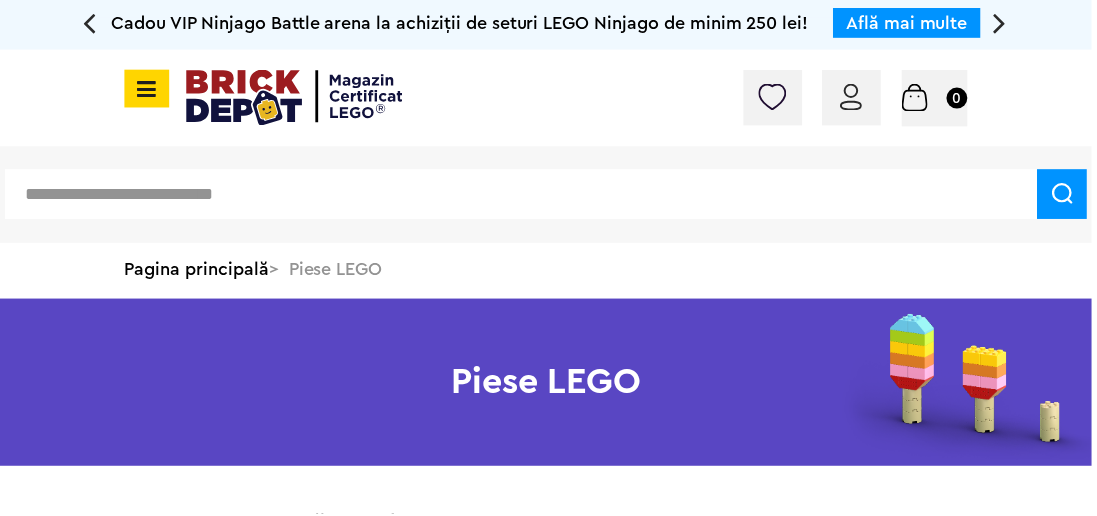 click at bounding box center (147, 89) 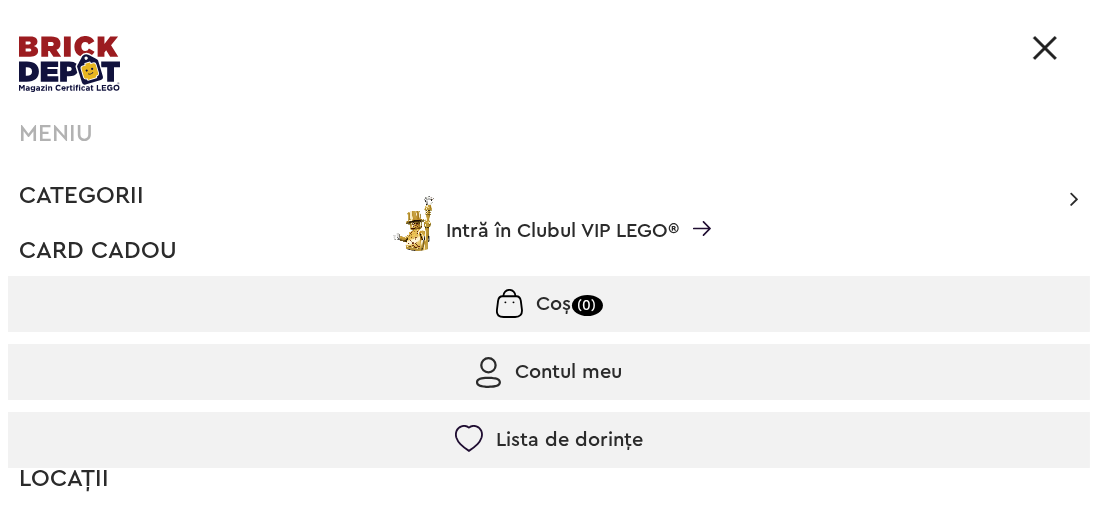 scroll, scrollTop: 36, scrollLeft: 0, axis: vertical 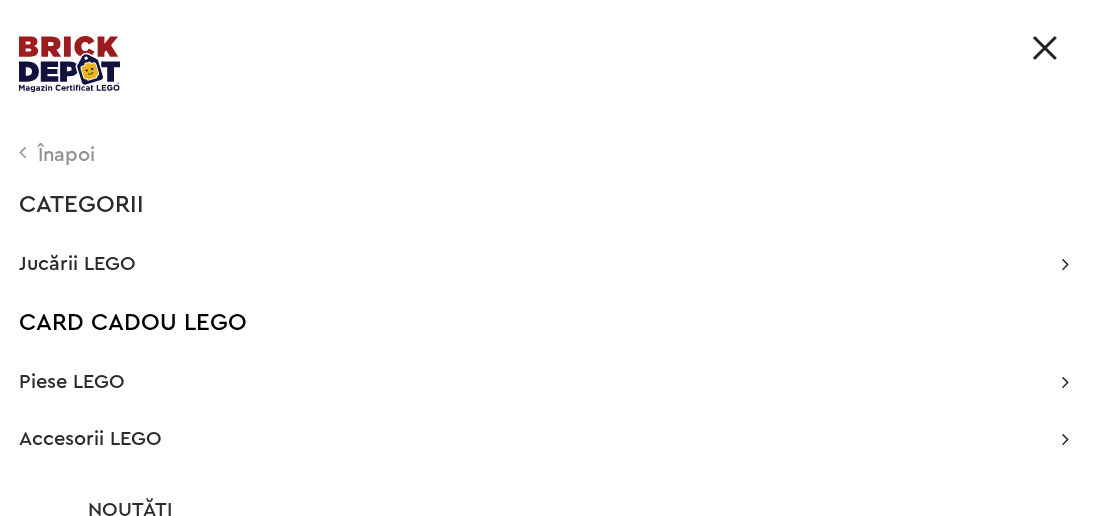 click on "Piese LEGO" at bounding box center [72, 382] 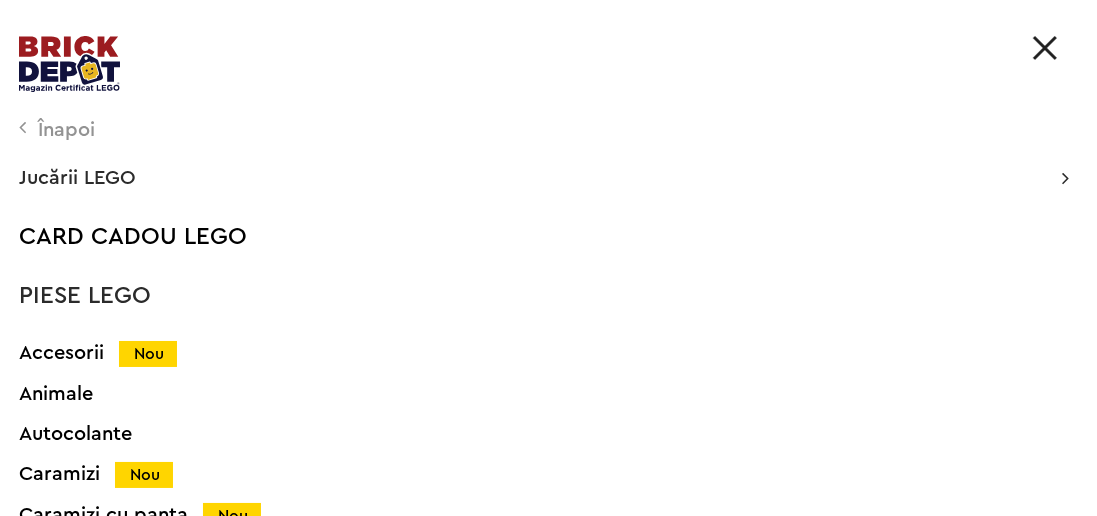 scroll, scrollTop: 40, scrollLeft: 0, axis: vertical 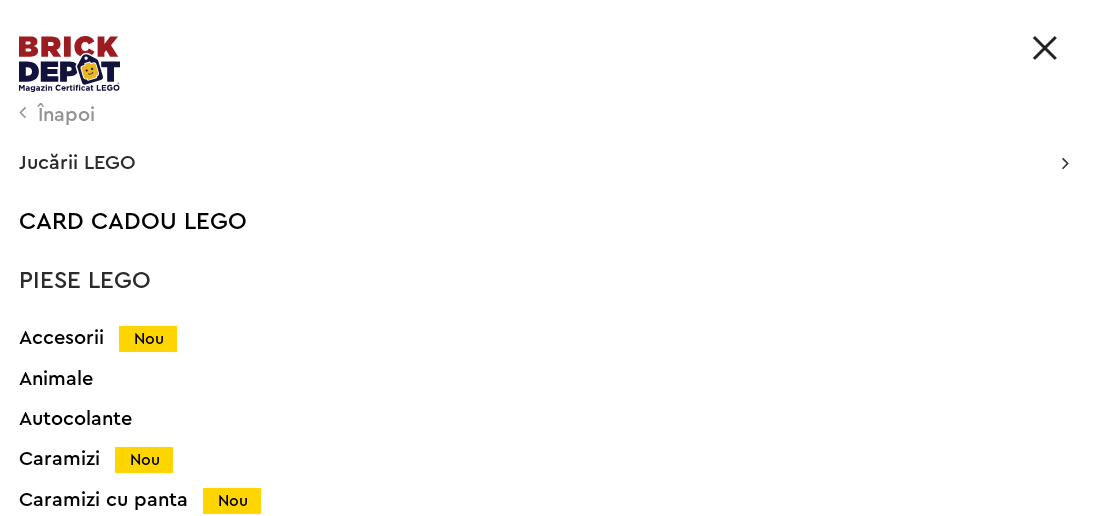 click on "Animale" at bounding box center (520, 379) 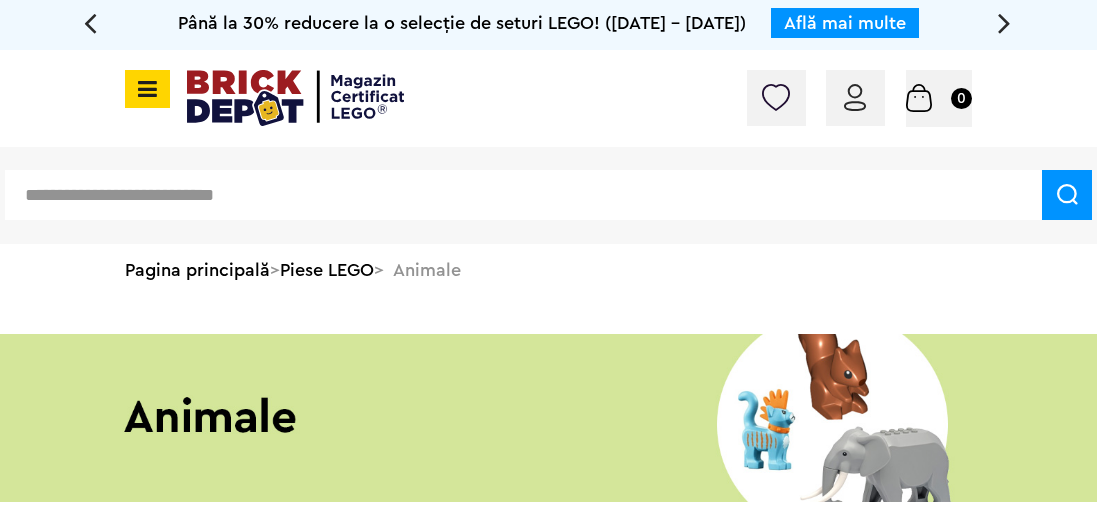 scroll, scrollTop: 0, scrollLeft: 0, axis: both 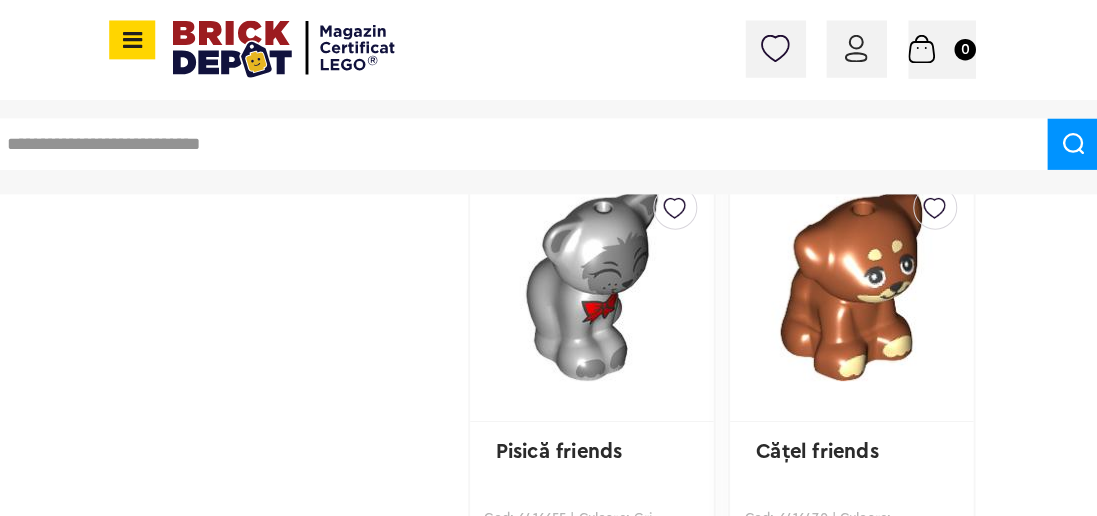 click at bounding box center [851, 278] 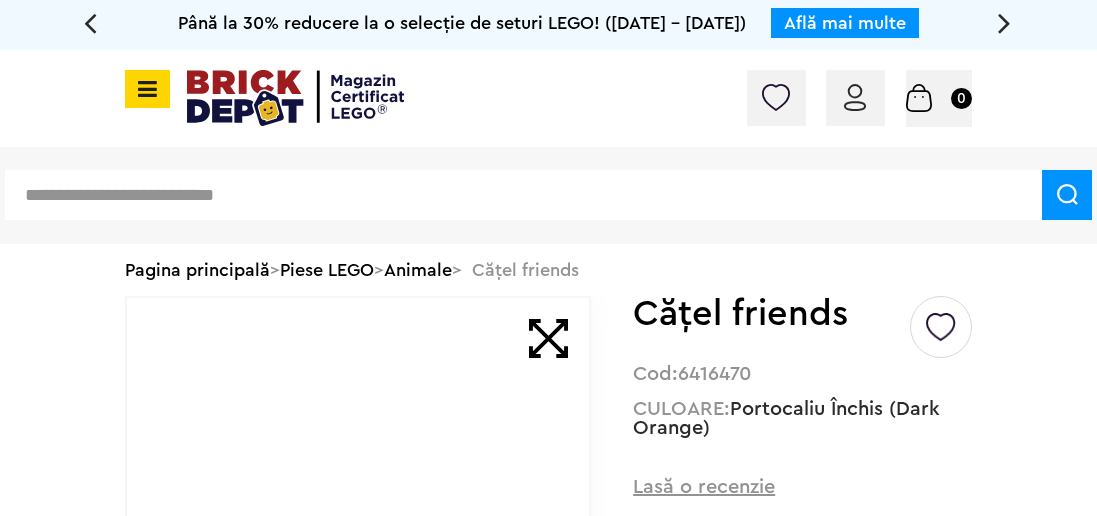scroll, scrollTop: 0, scrollLeft: 0, axis: both 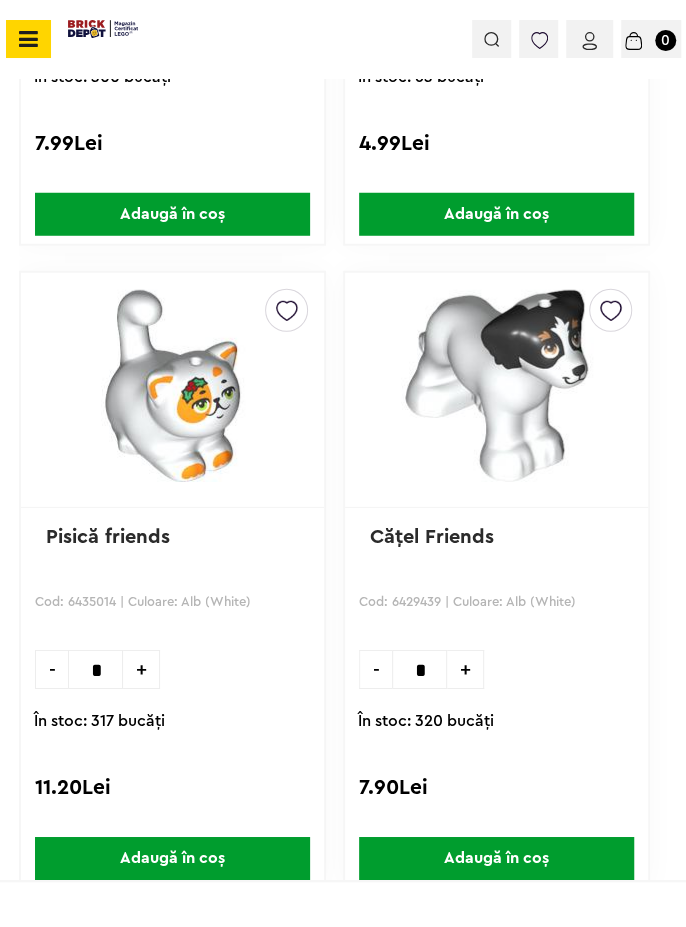click on "Adaugă în coș" at bounding box center (172, 858) 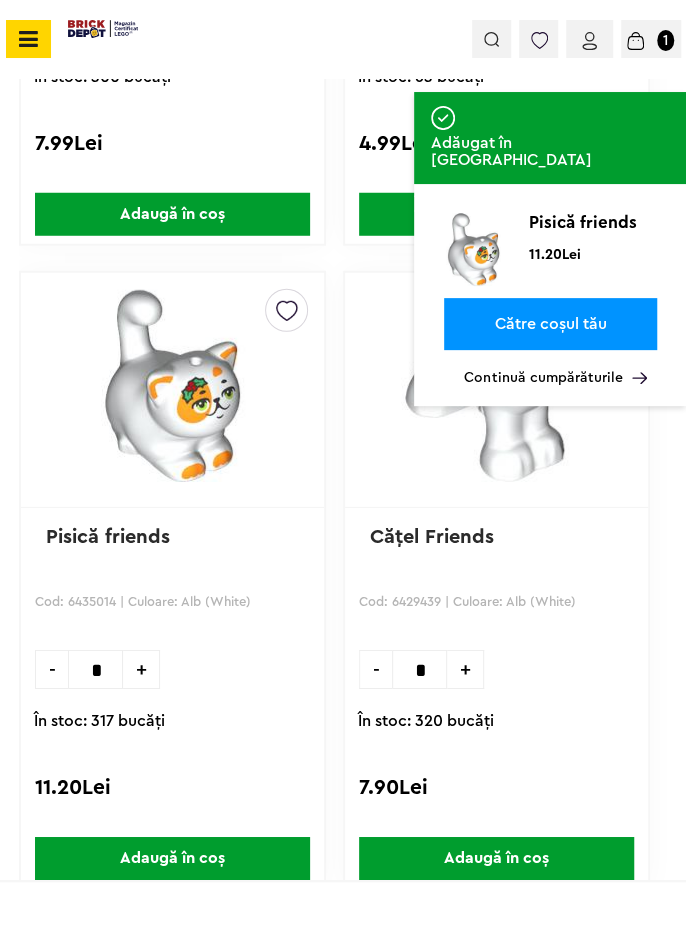 click on "Creează o listă nouă Cap șarpe Cod: 6380639 | Culoare: Negru (Black) - * + În stoc: 2 bucăţi 1.00Lei  Adaugă în coș  Creează o listă nouă Căţel friends Cod: 6435167 | Culoare: Bej (Tan) - * + În stoc: 358 bucăţi 10.99Lei  Adaugă în coș  Creează o listă nouă Pisică friends Cod: 6416655 | Culoare: Gri Deschis (Light B. Grey) - * + În stoc: 300 bucăţi 7.99Lei  Adaugă în coș  Creează o listă nouă Căţel friends Cod: 6416470 | Culoare: Portocaliu Închis (Dark Orange) - * + În stoc: 63 bucăţi 4.99Lei  Adaugă în coș  Creează o listă nouă Pisică friends Cod: 6435014 | Culoare: Alb (White) - * + În stoc: 317 bucăţi 11.20Lei  Adaugă în coș  Creează o listă nouă Căţel Friends Cod: 6429439 | Culoare: Alb (White) - * + În stoc: 320 bucăţi 7.90Lei  Adaugă în coș  Creează o listă nouă Iepuraş Cod: 6416680 | Culoare: Albastru Nisipos (Sand Blue) - * + În stoc: 235 bucăţi   Iepuraş Rated 5.00 1 4.17Lei  Adaugă în coș  Pui ren - * + -" at bounding box center [343, 2203] 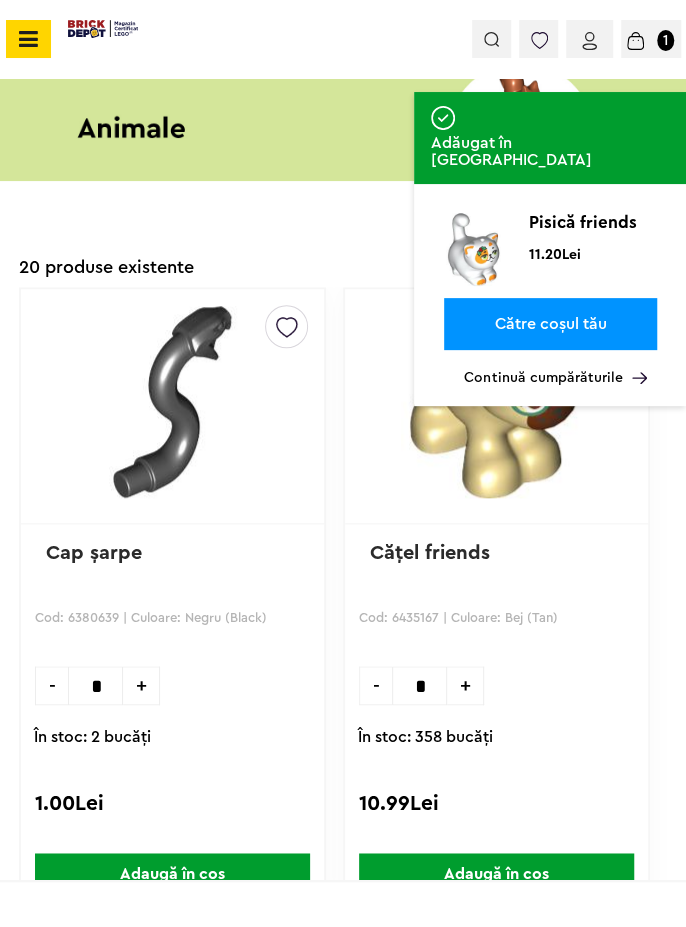 scroll, scrollTop: 0, scrollLeft: 0, axis: both 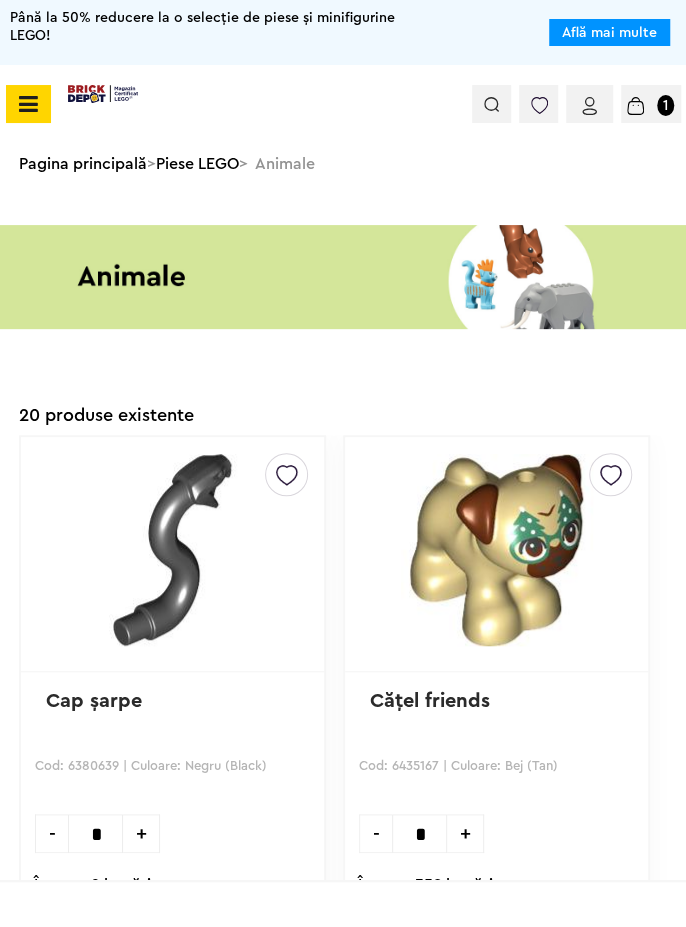 click at bounding box center [28, 104] 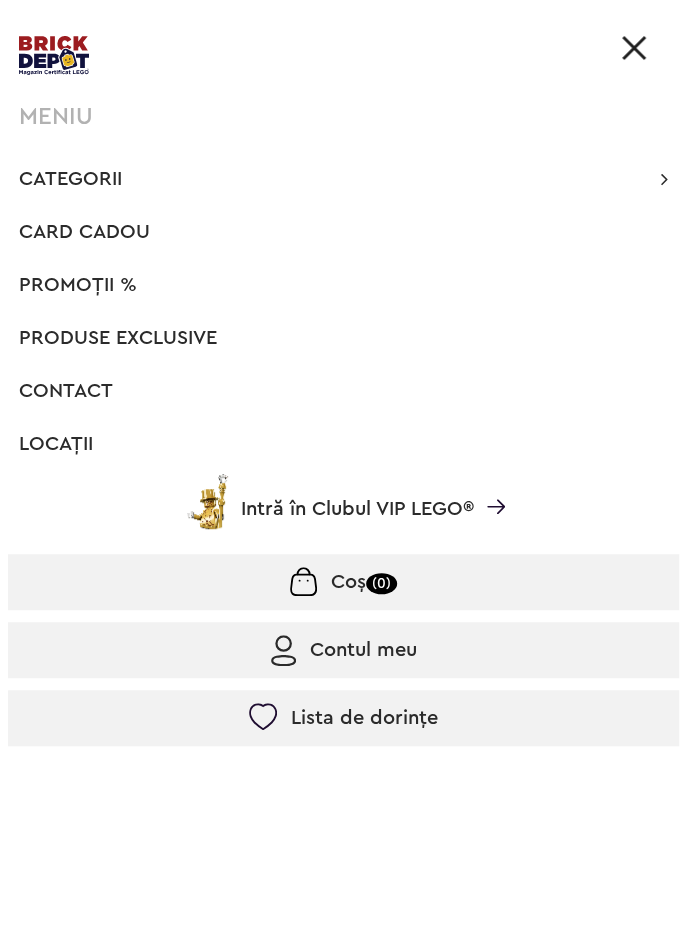 click on "Categorii" at bounding box center [70, 179] 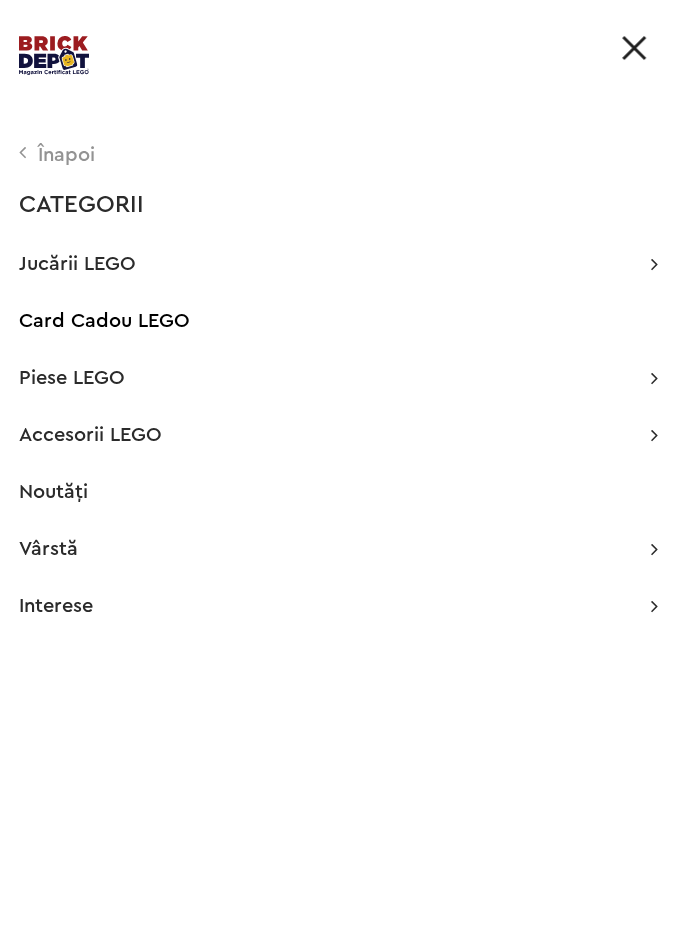 click on "CATEGORII" at bounding box center [338, 205] 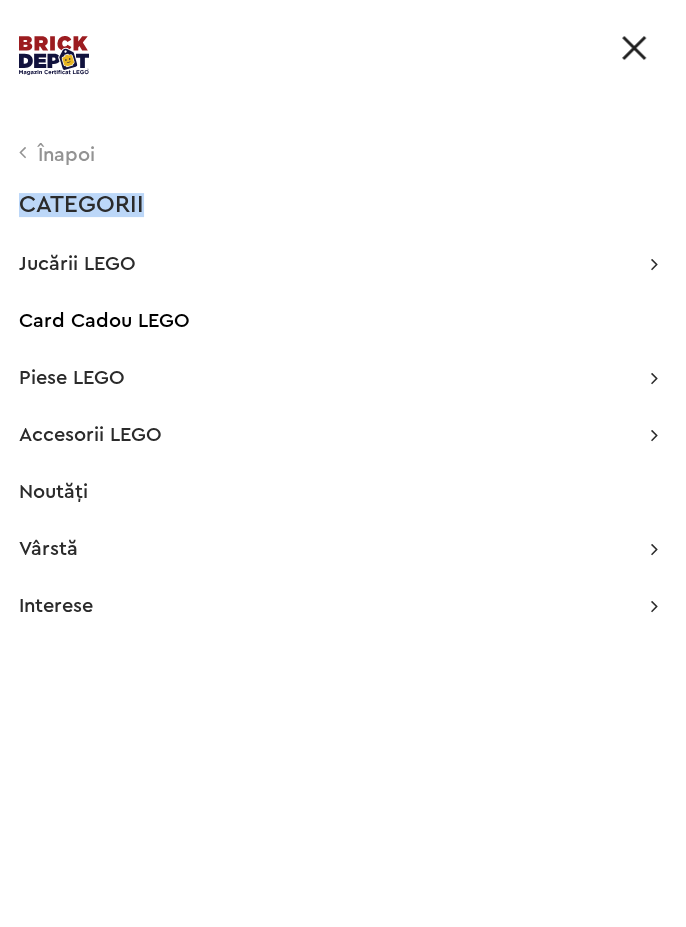 click on "Caramizi Nou" at bounding box center [0, 0] 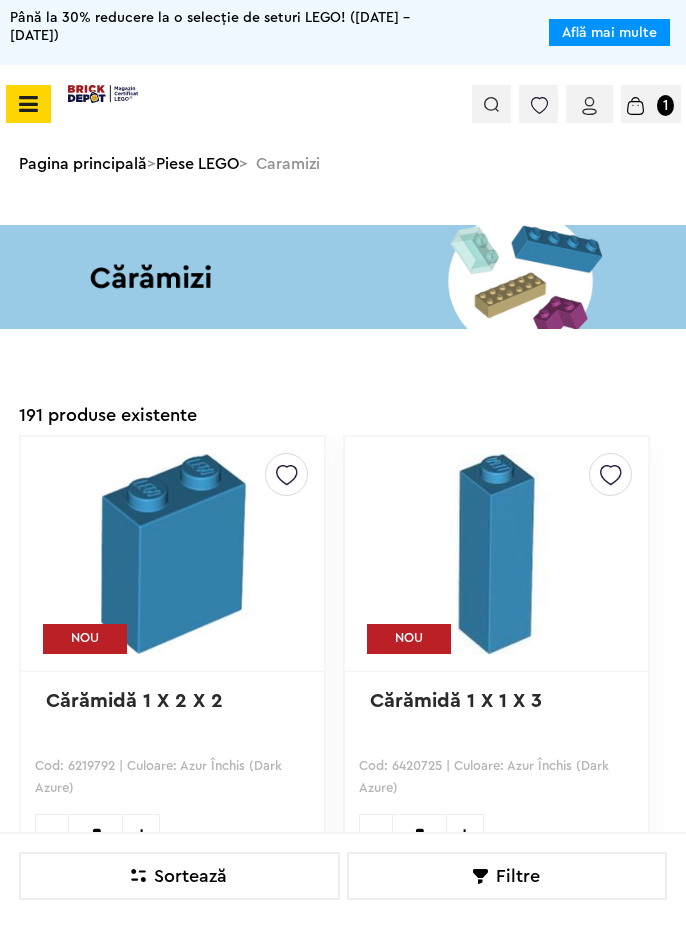 scroll, scrollTop: 0, scrollLeft: 0, axis: both 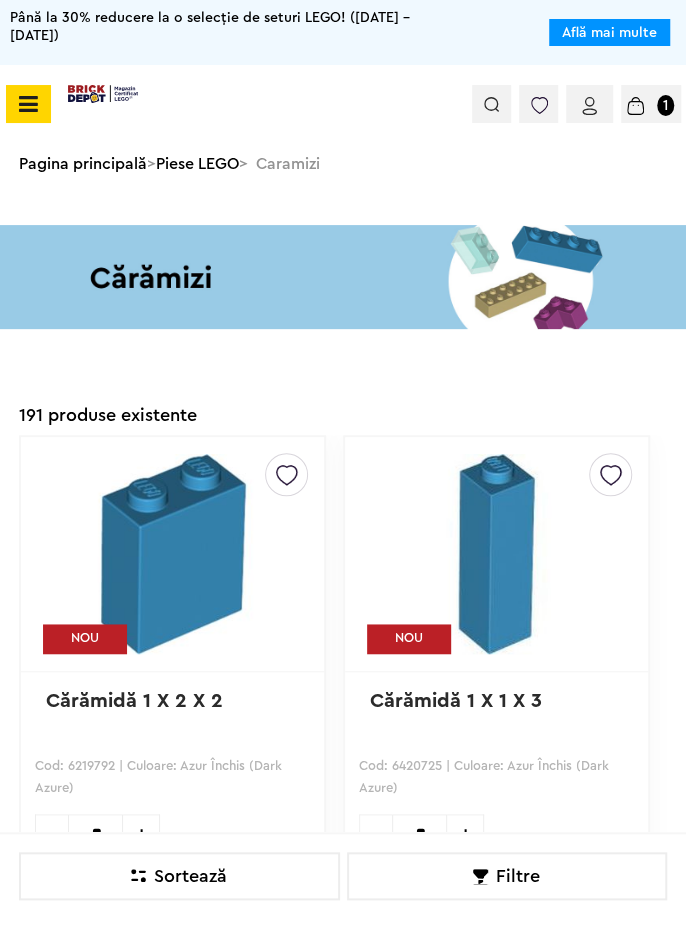 click at bounding box center (28, 104) 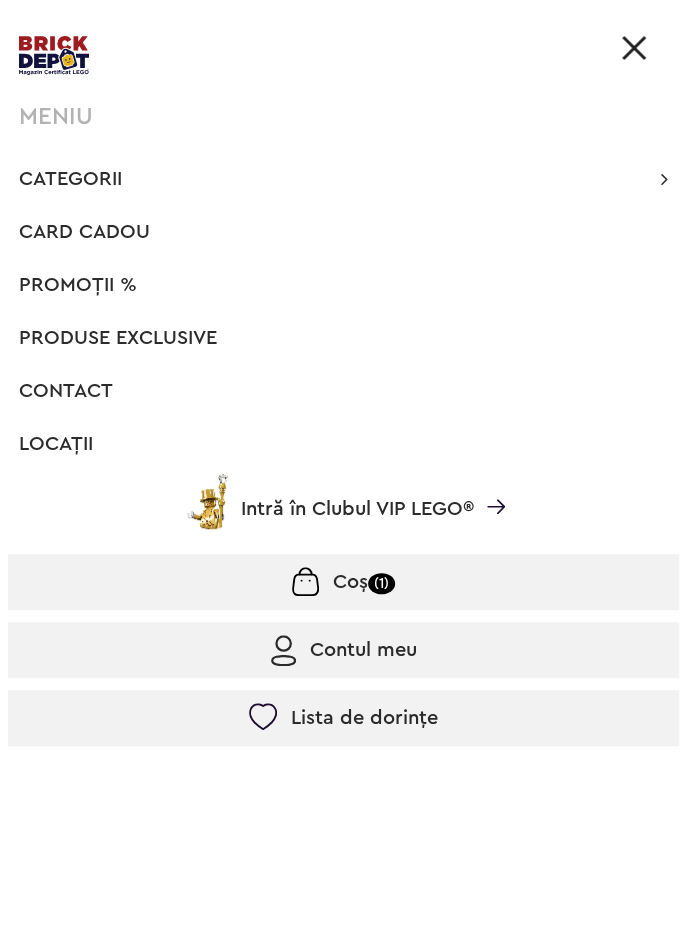click on "Categorii" at bounding box center [70, 179] 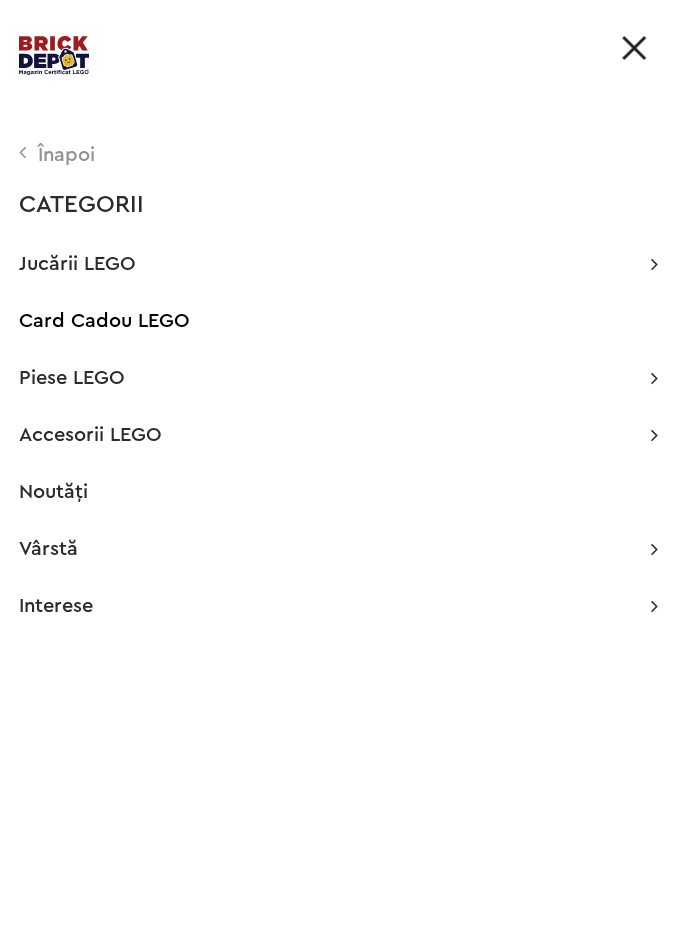 click on "Jucării LEGO" at bounding box center [77, 264] 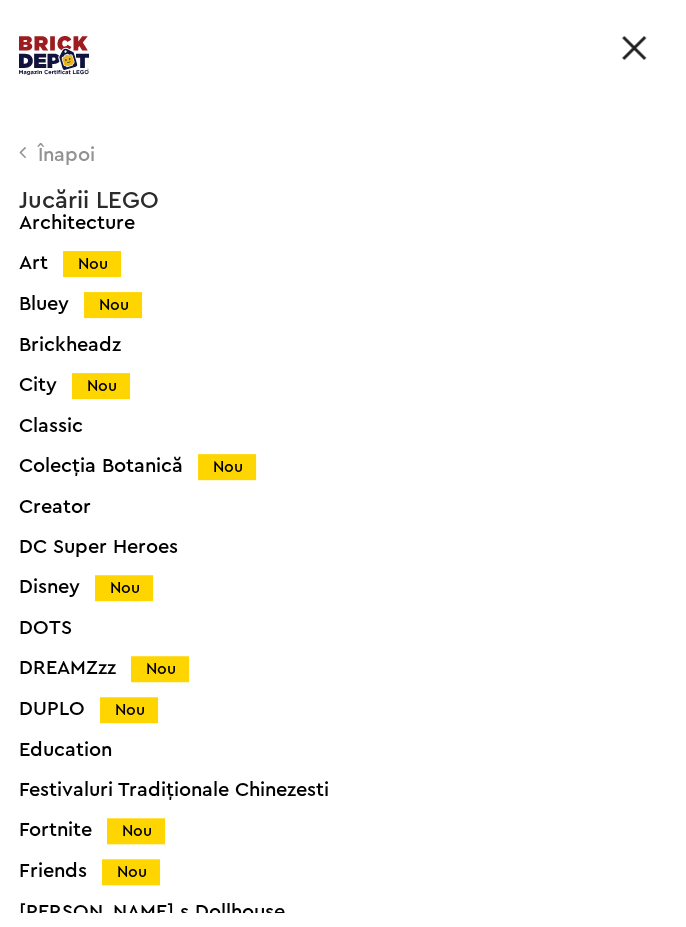 scroll, scrollTop: 118, scrollLeft: 0, axis: vertical 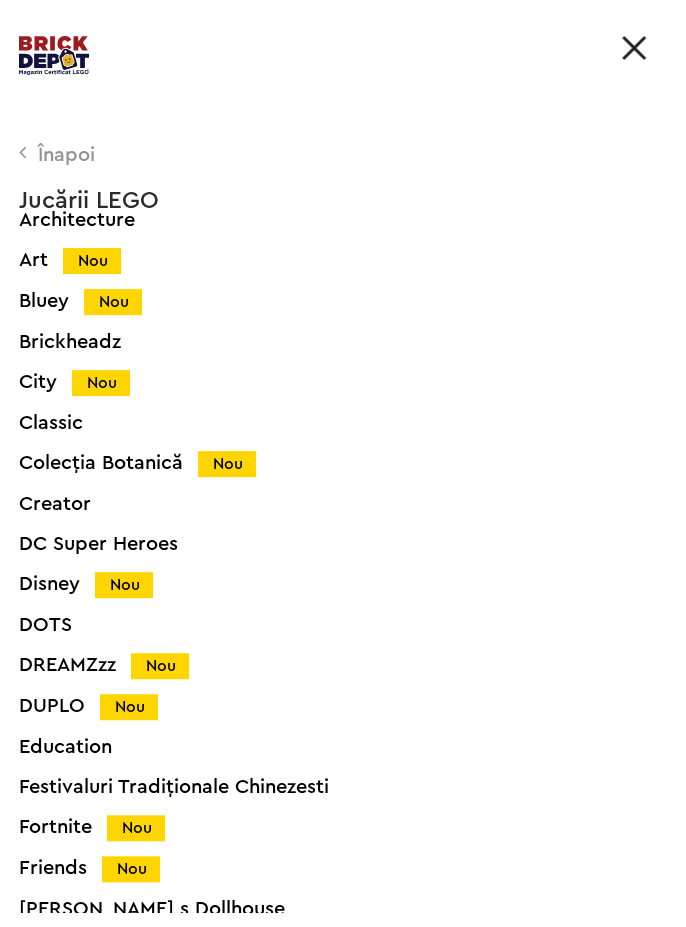 click on "Classic" at bounding box center (362, 423) 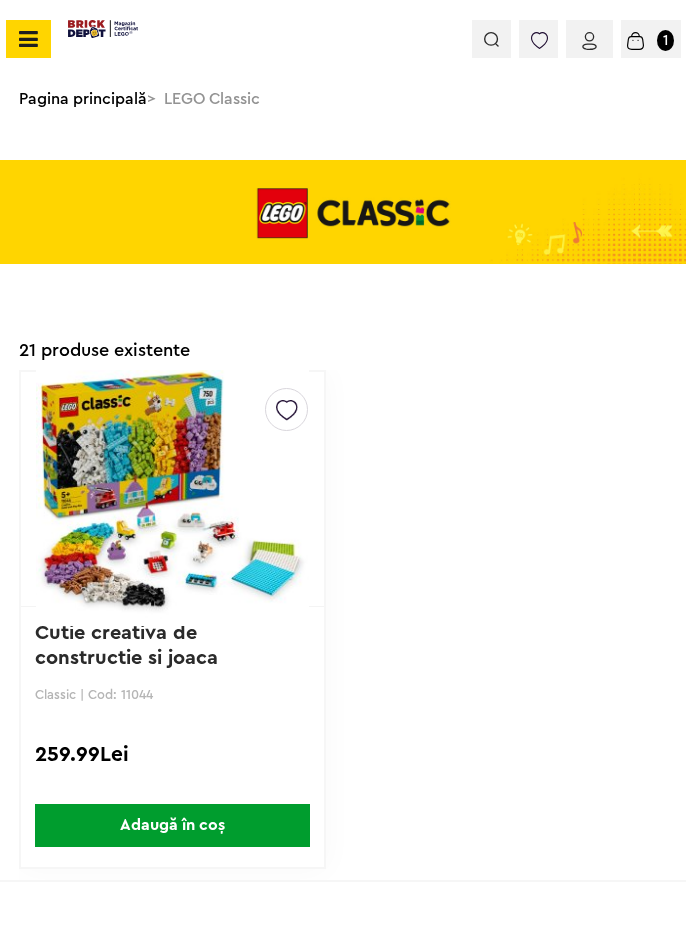 scroll, scrollTop: 0, scrollLeft: 0, axis: both 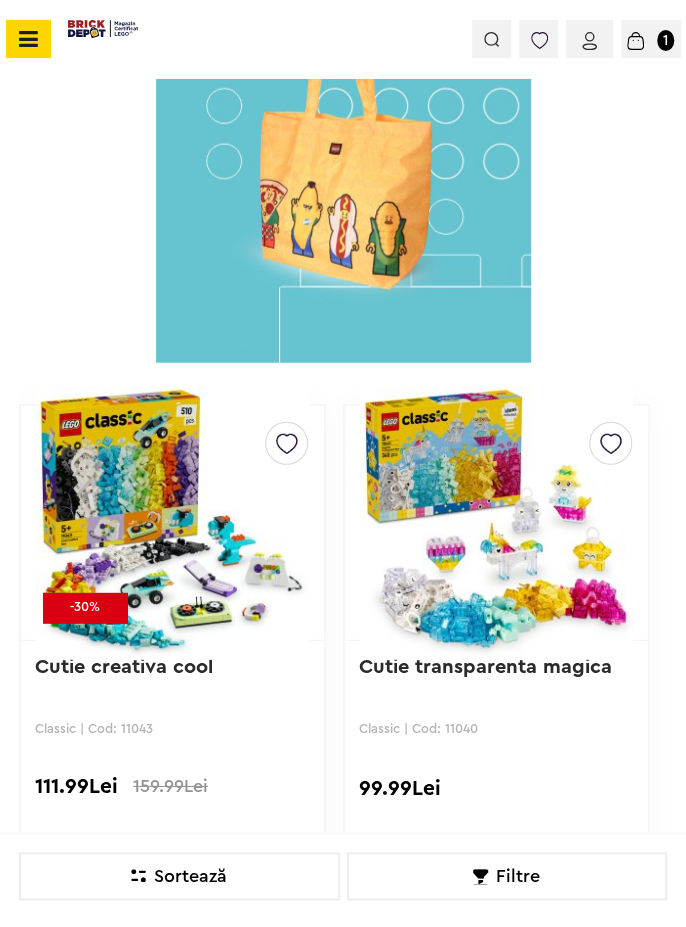 click at bounding box center [491, 39] 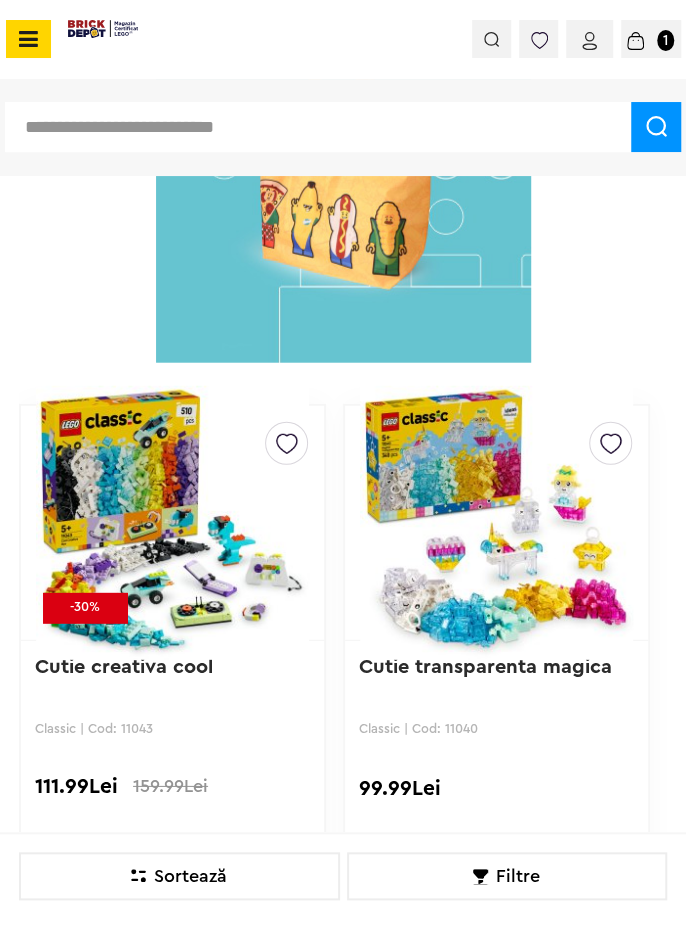 click at bounding box center (318, 127) 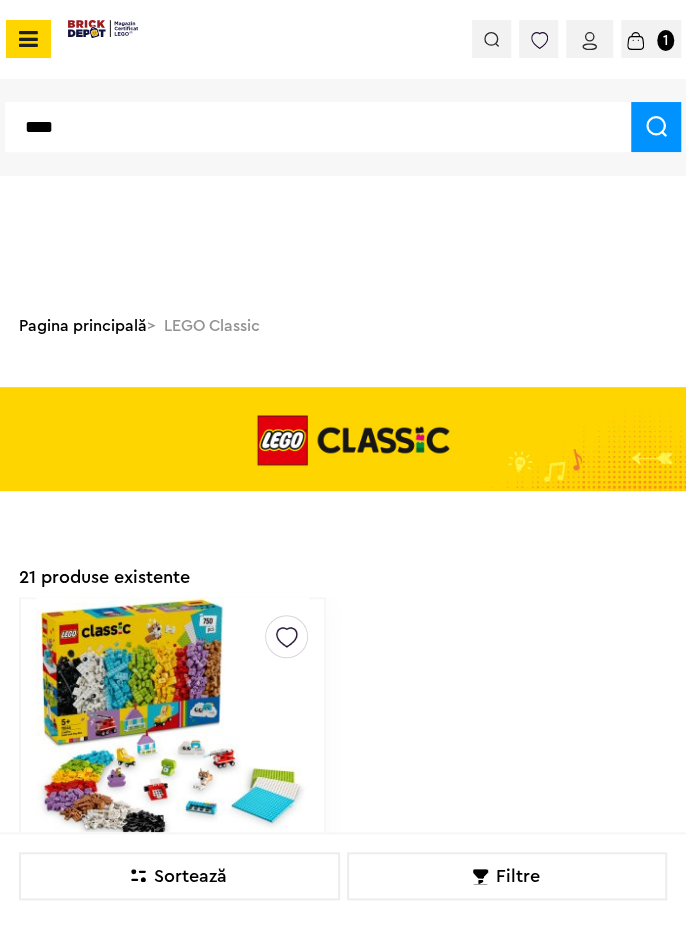 scroll, scrollTop: 0, scrollLeft: 0, axis: both 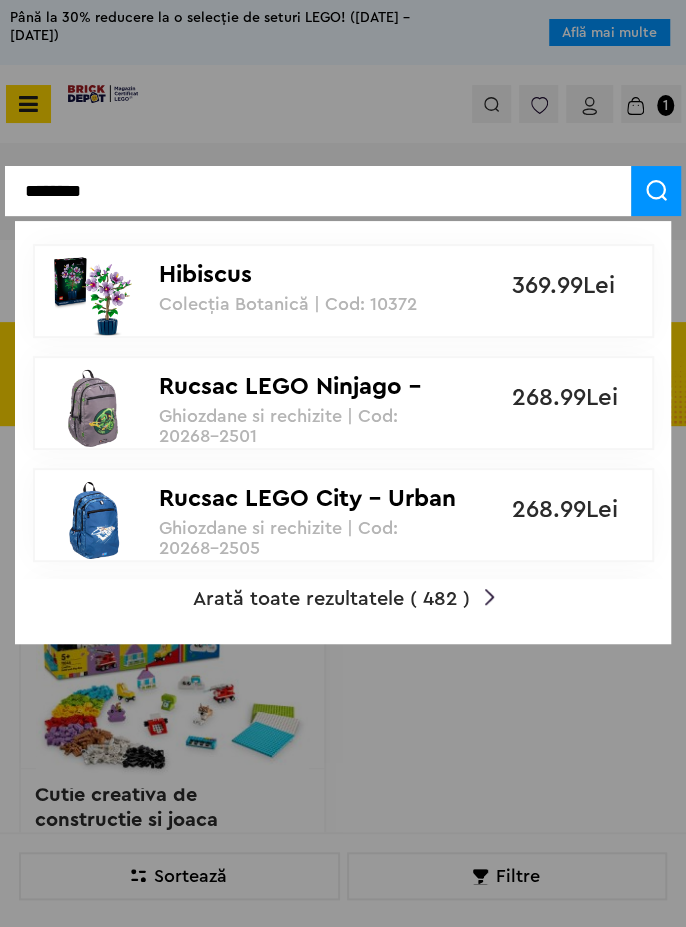 type on "********" 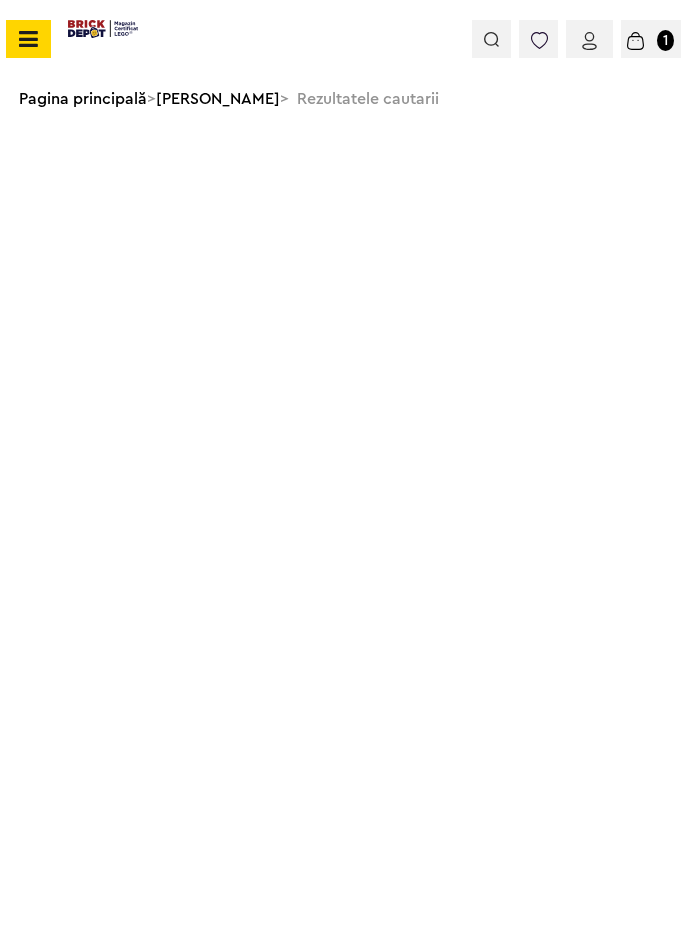 scroll, scrollTop: 0, scrollLeft: 0, axis: both 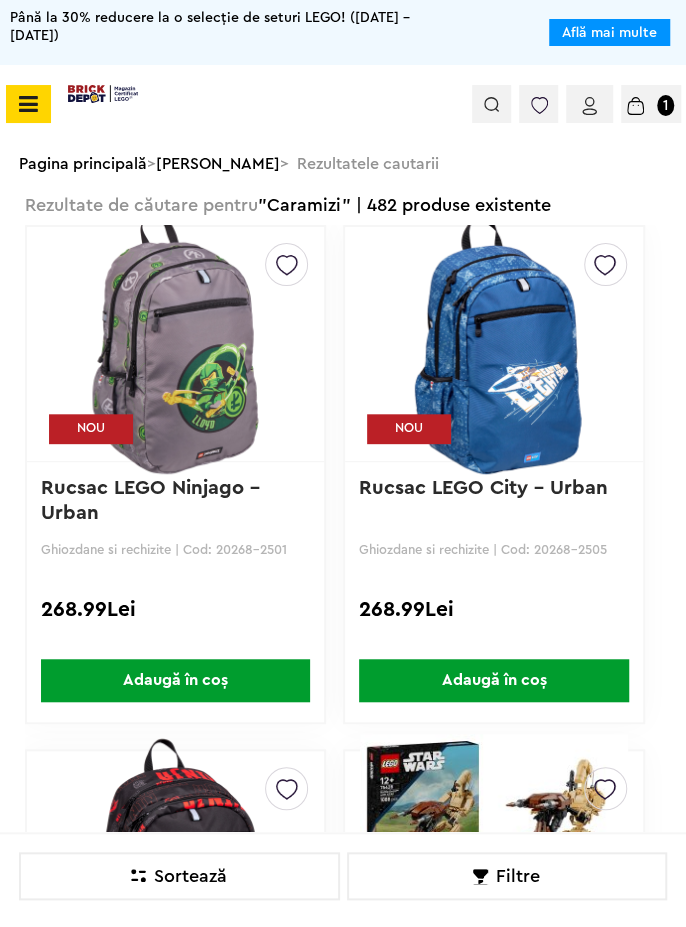 click at bounding box center [28, 104] 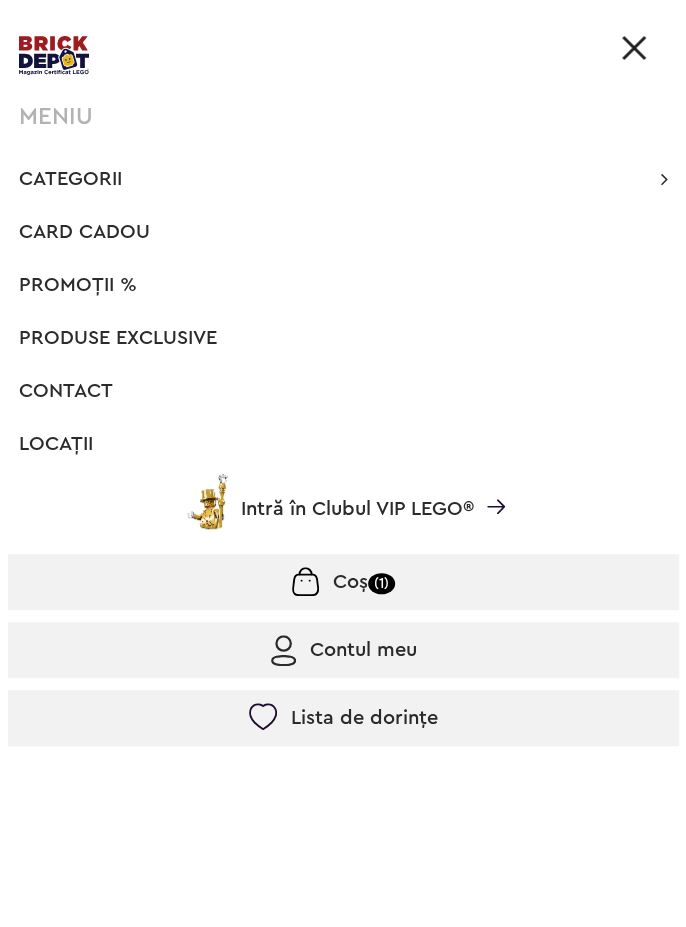 click on "Categorii" at bounding box center [70, 179] 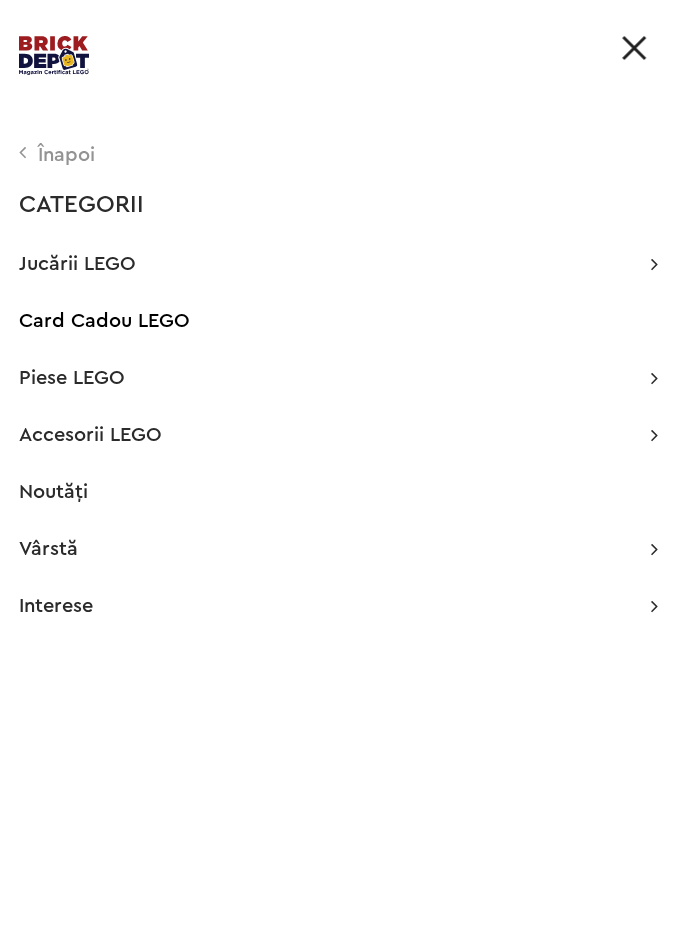 click on "Piese LEGO" at bounding box center (72, 378) 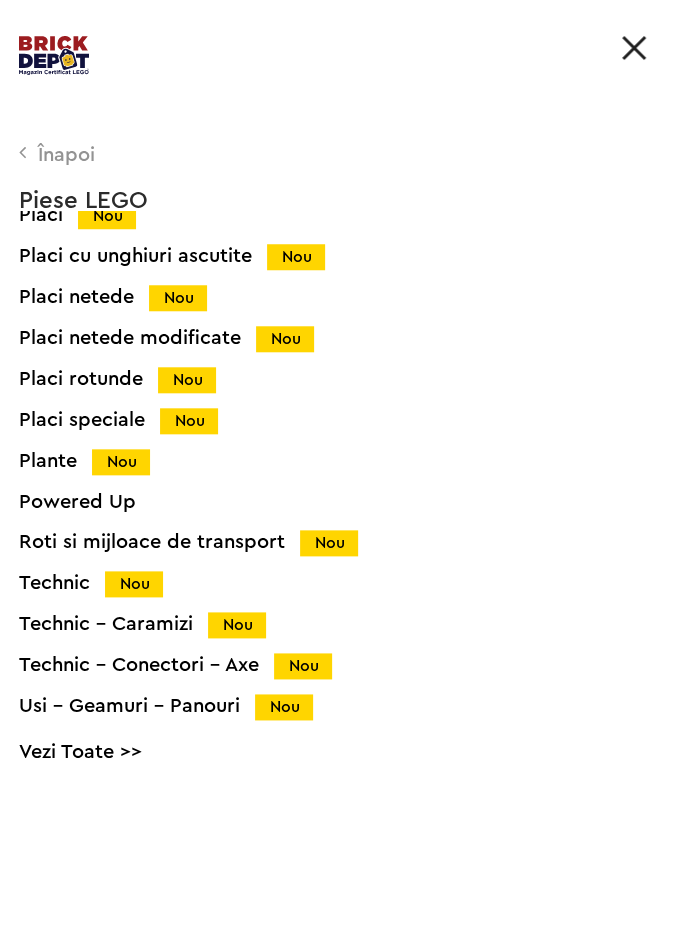 scroll, scrollTop: 602, scrollLeft: 0, axis: vertical 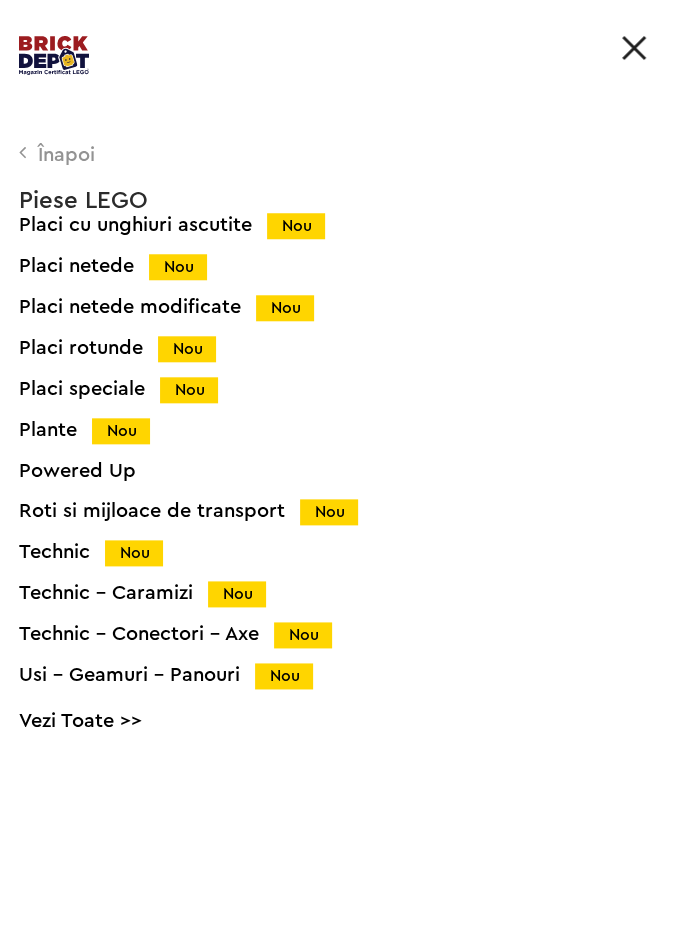 click on "Vezi Toate >>" at bounding box center [362, 721] 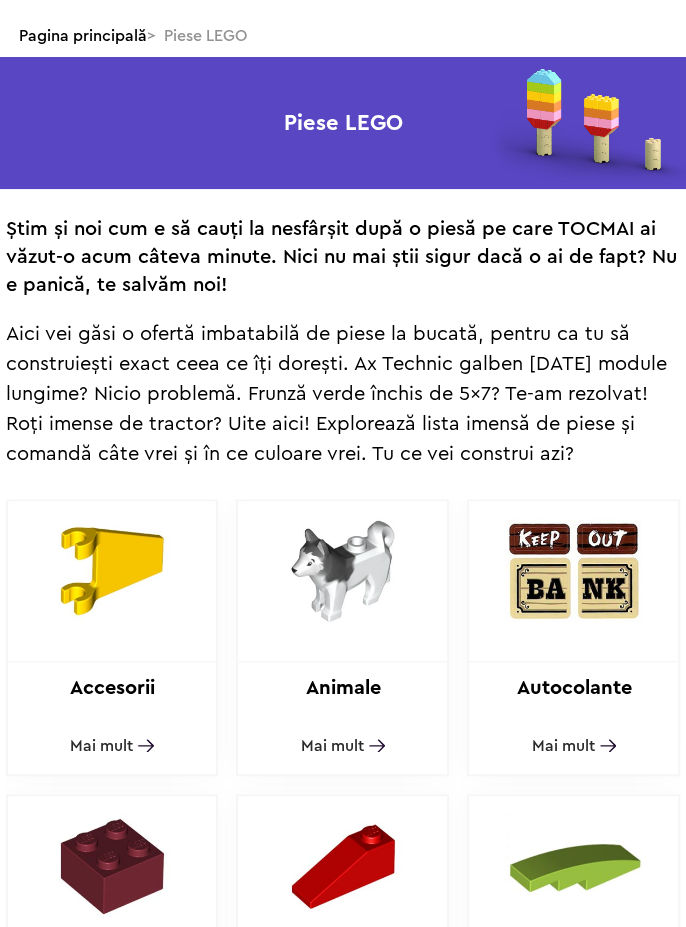scroll, scrollTop: 0, scrollLeft: 0, axis: both 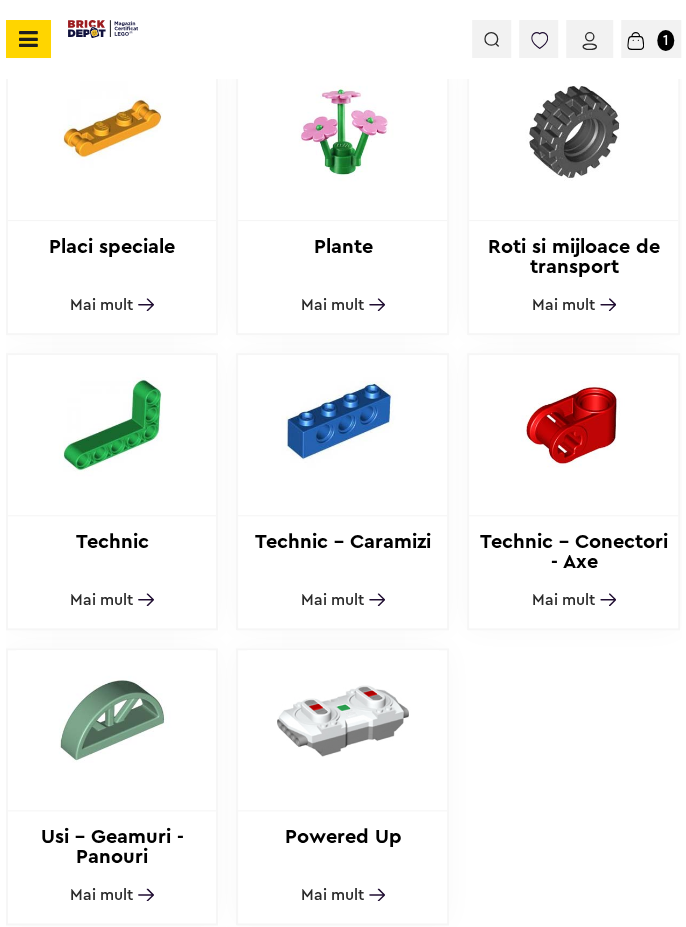 click on "Powered Up" at bounding box center (342, 847) 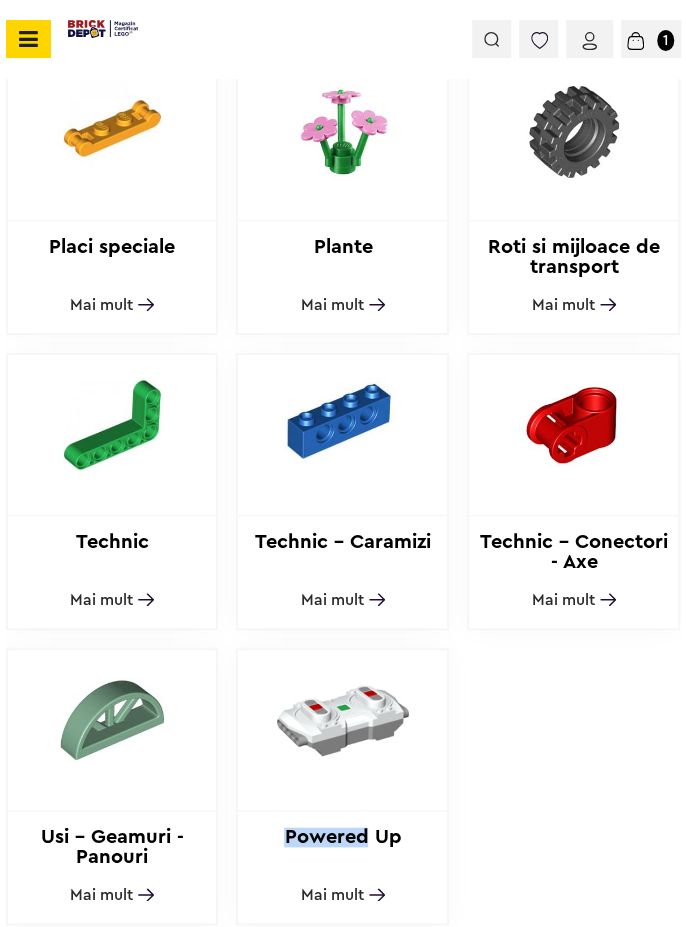 click at bounding box center (343, 720) 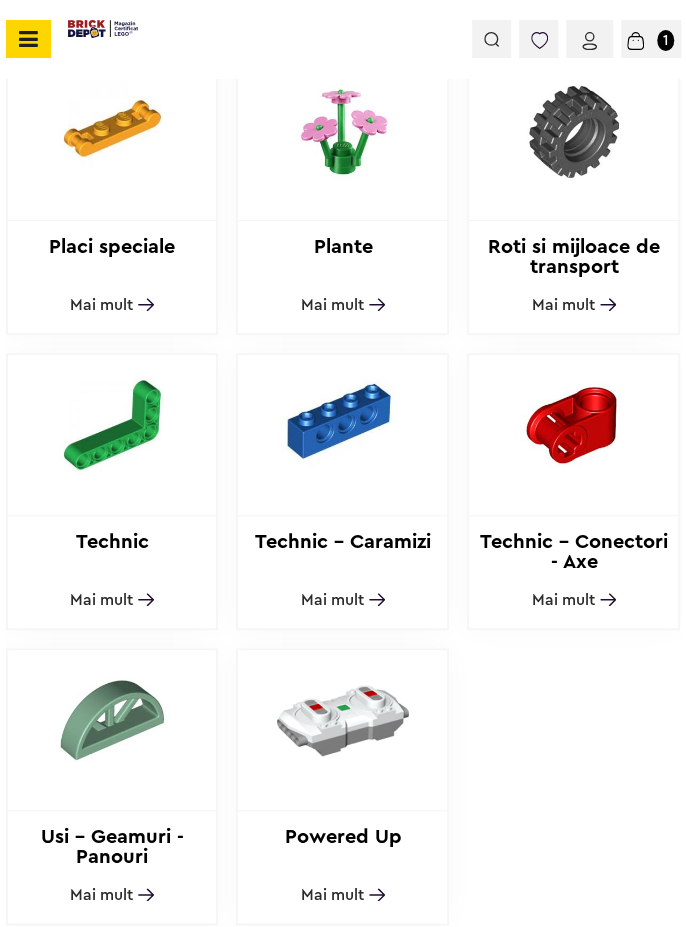 scroll, scrollTop: 2509, scrollLeft: 0, axis: vertical 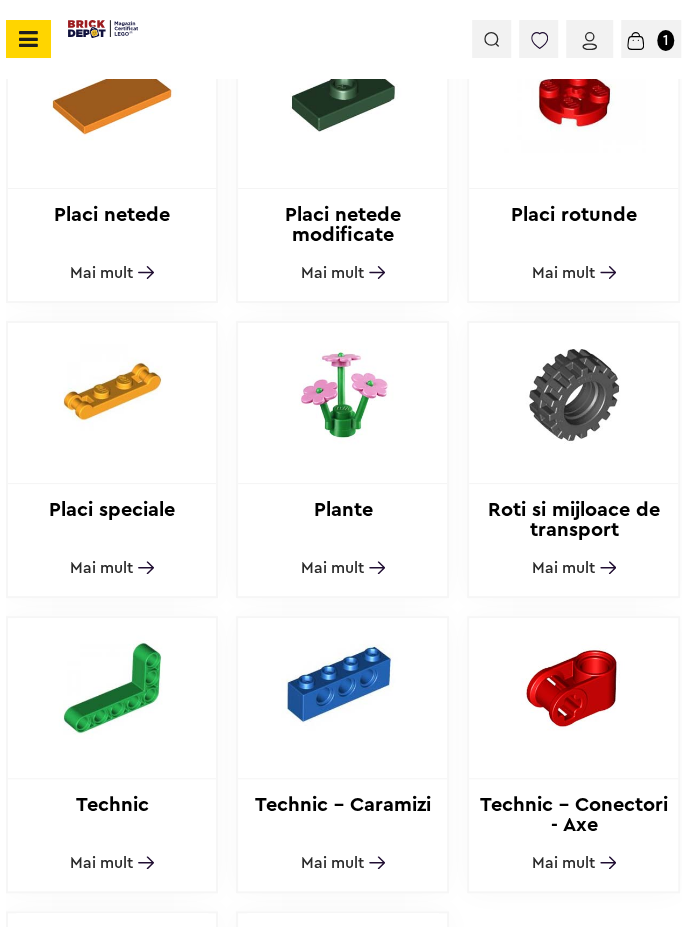 click at bounding box center (574, 393) 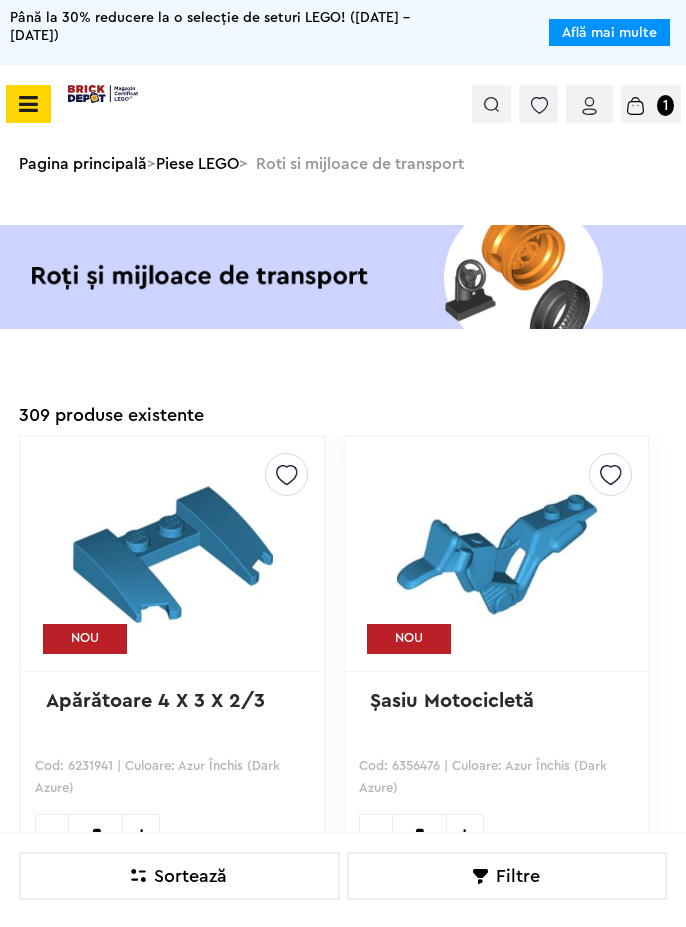 scroll, scrollTop: 0, scrollLeft: 0, axis: both 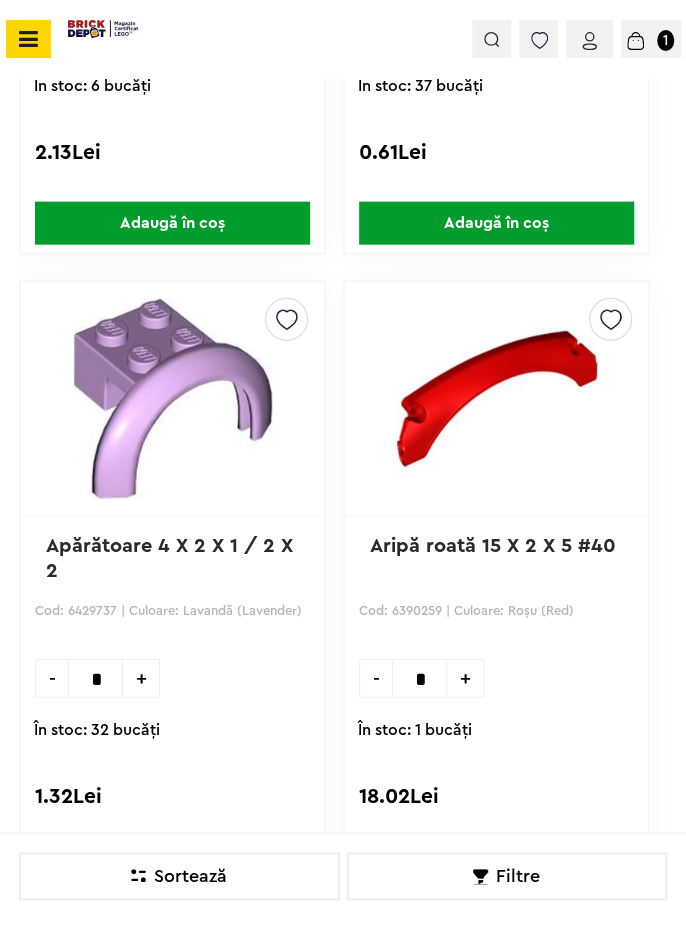 click at bounding box center [491, 39] 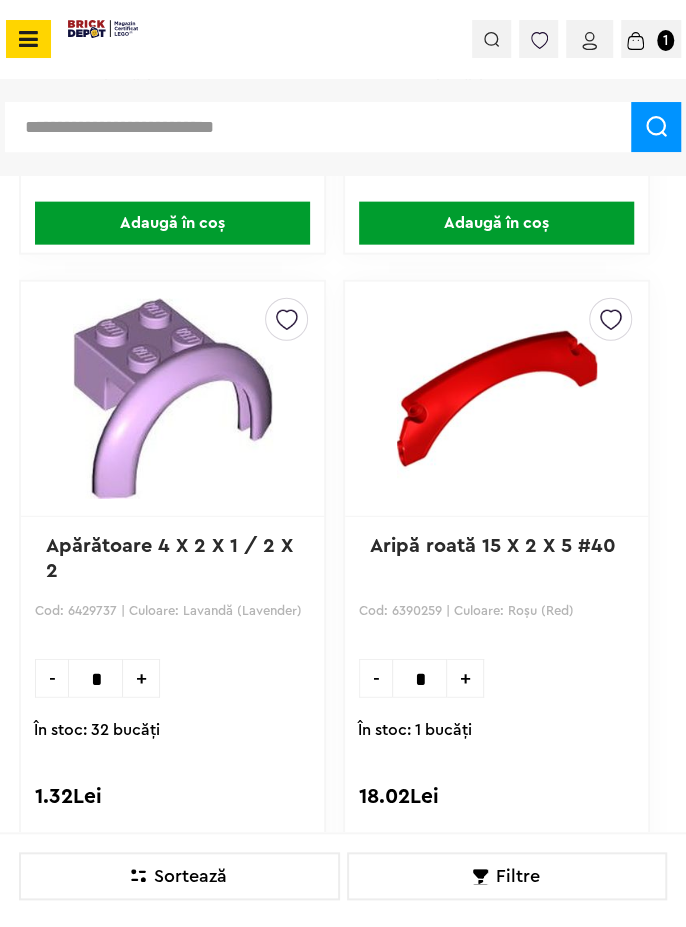 click at bounding box center (318, 127) 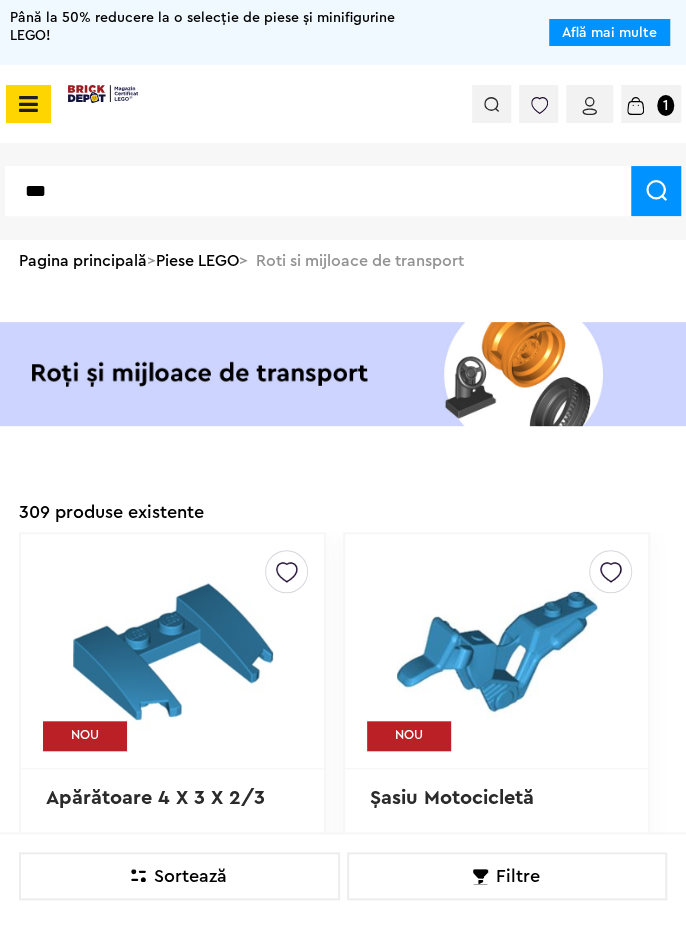 scroll, scrollTop: 0, scrollLeft: 0, axis: both 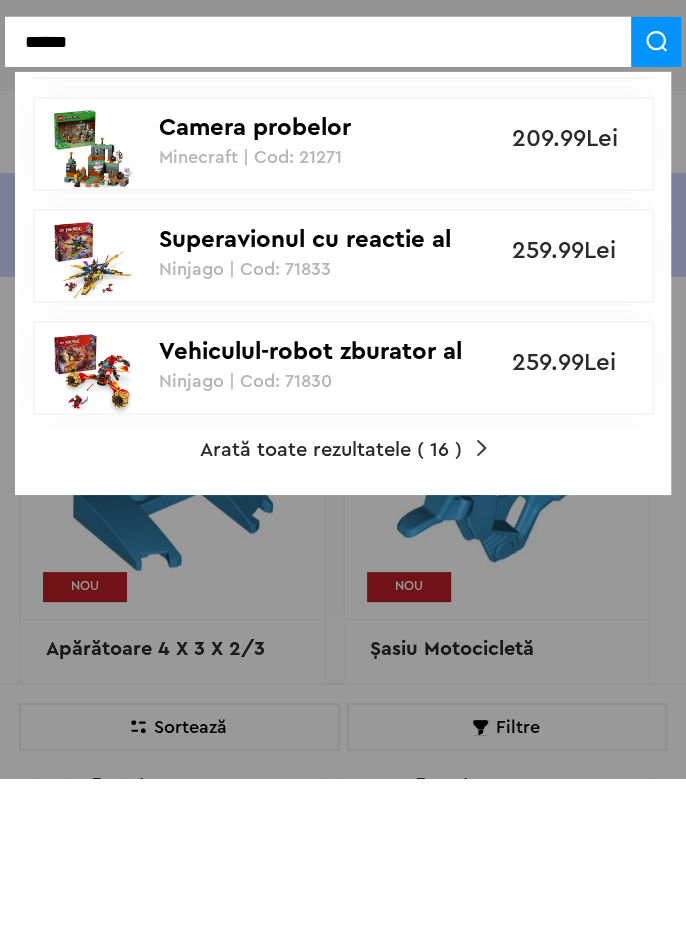 type on "******" 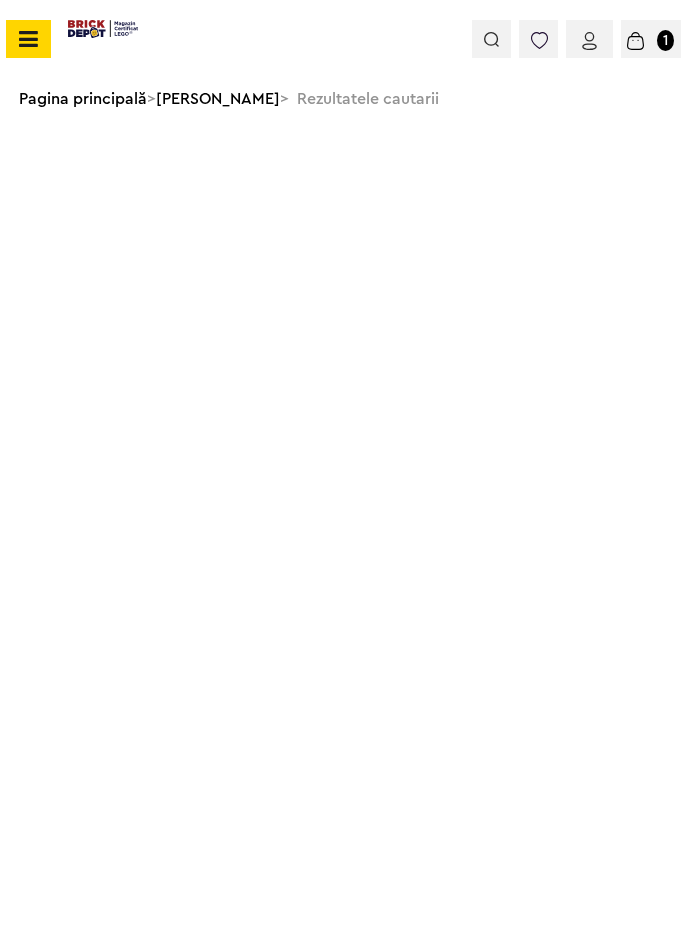 scroll, scrollTop: 0, scrollLeft: 0, axis: both 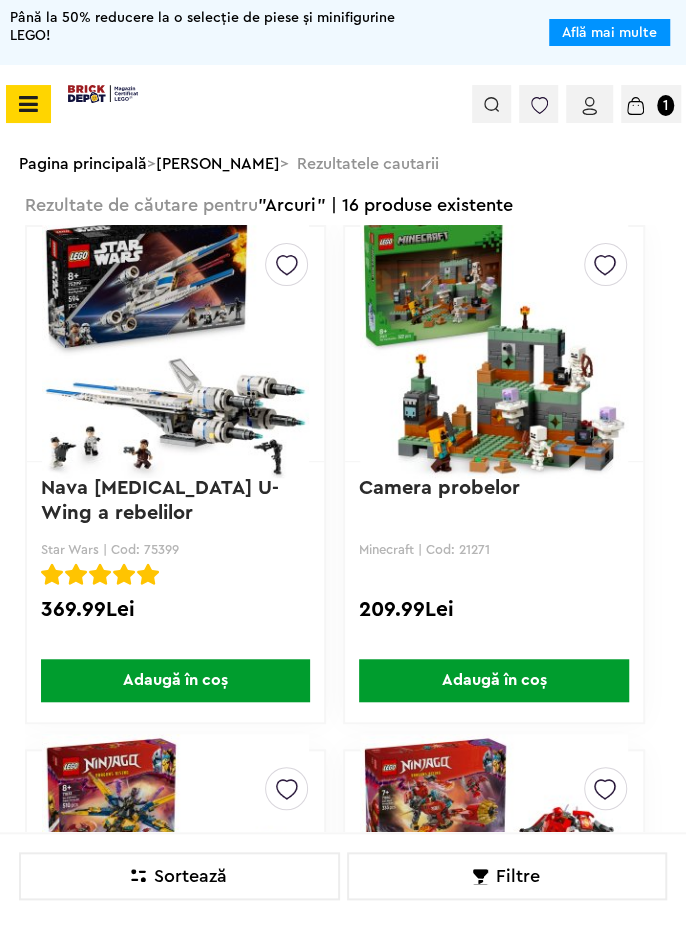 click at bounding box center [491, 104] 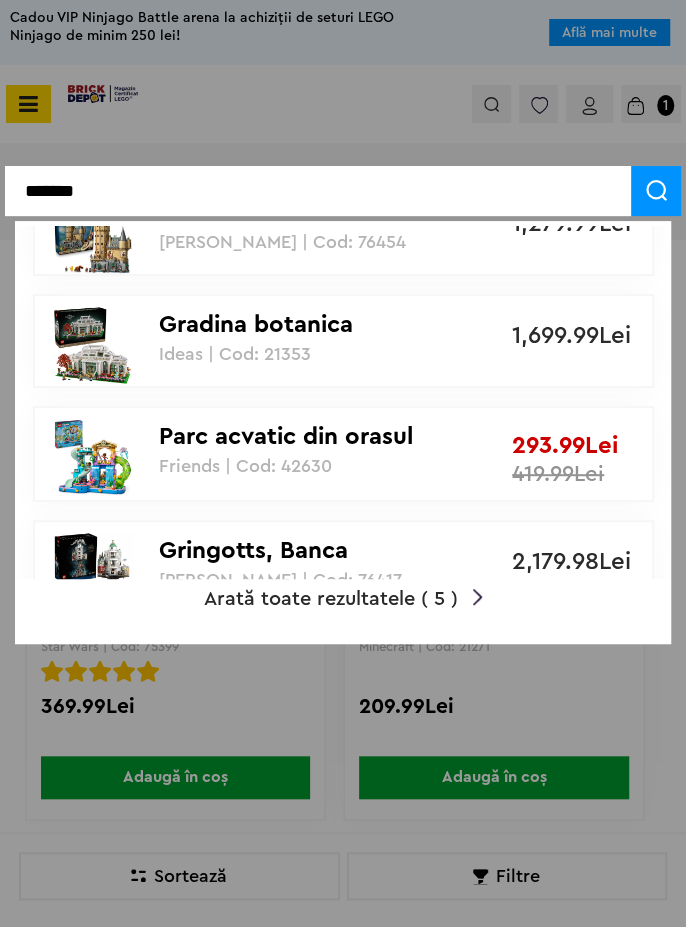 scroll, scrollTop: 112, scrollLeft: 0, axis: vertical 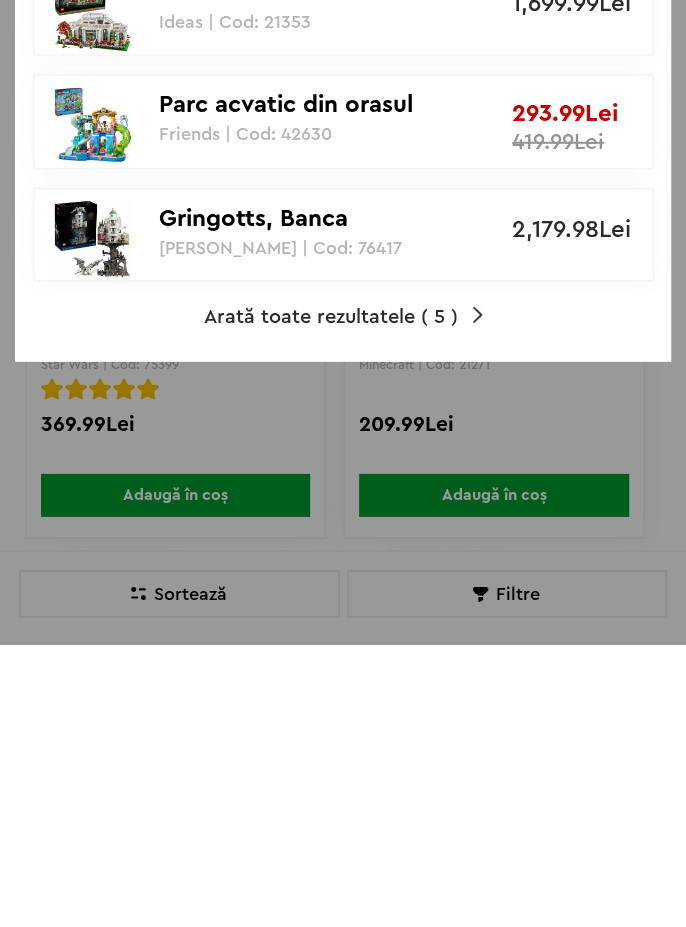 type on "*******" 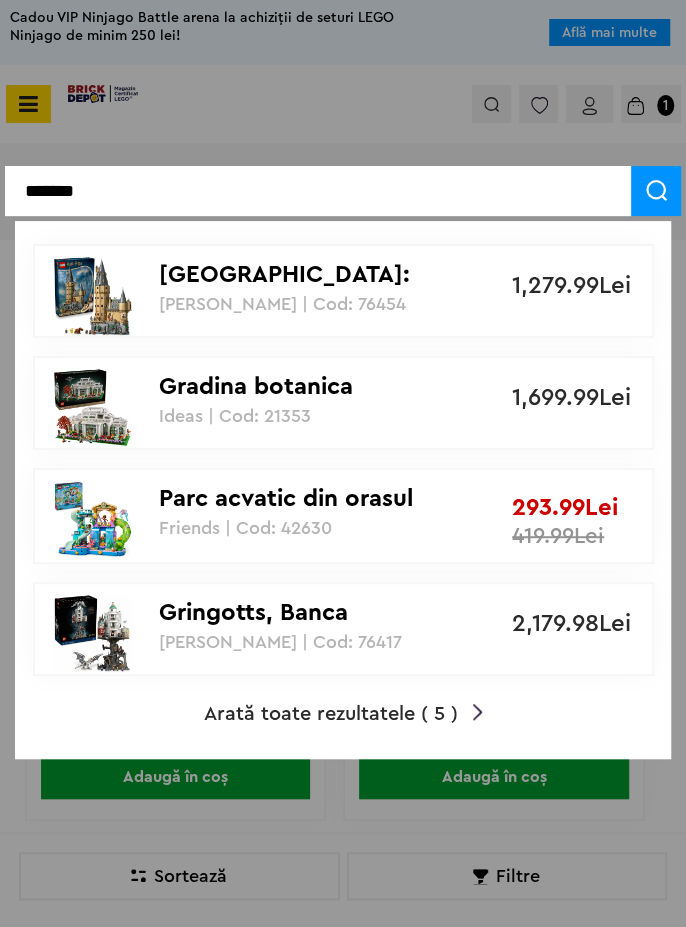 scroll, scrollTop: 0, scrollLeft: 0, axis: both 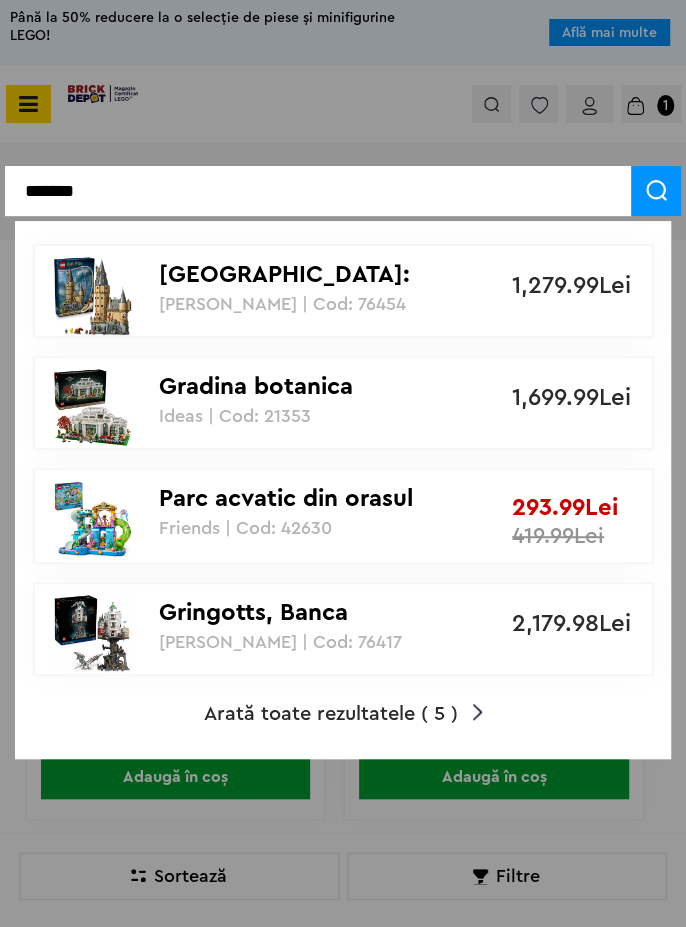 click on "Arată toate rezultatele ( 5 )" at bounding box center (331, 714) 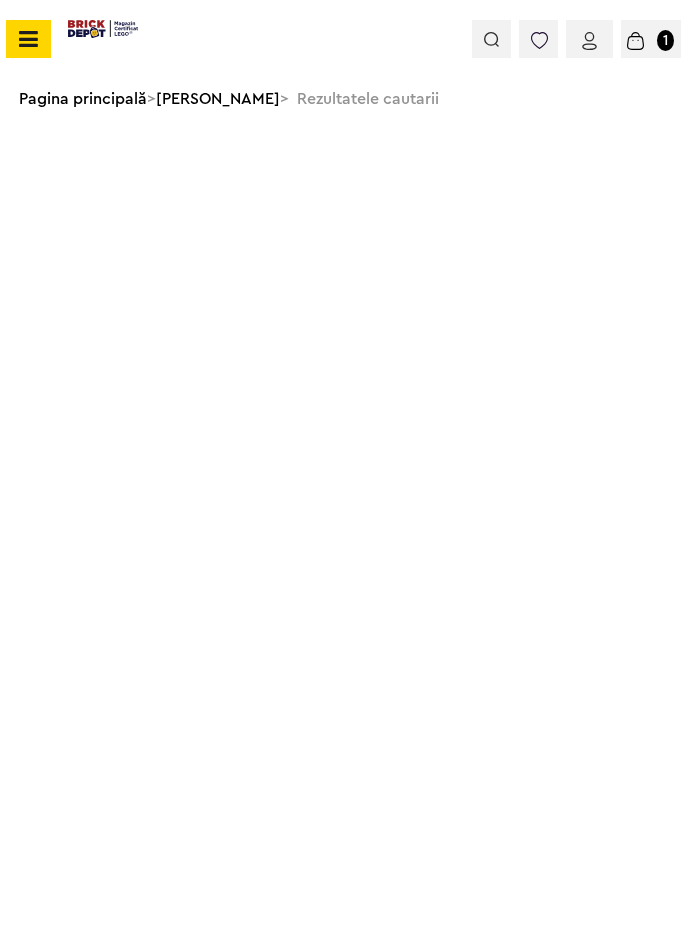 scroll, scrollTop: 0, scrollLeft: 0, axis: both 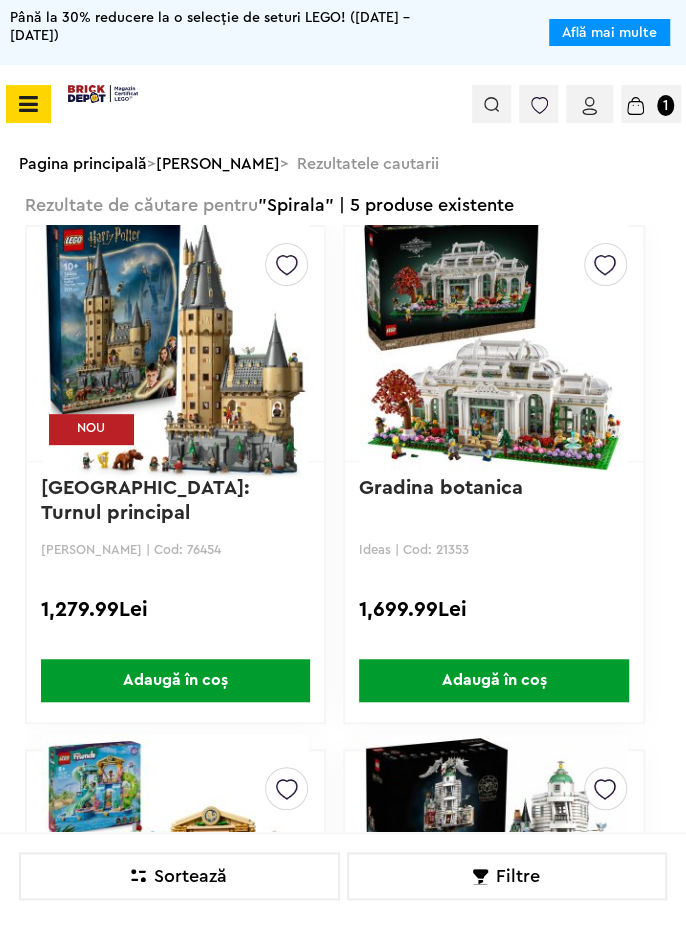 click at bounding box center (491, 104) 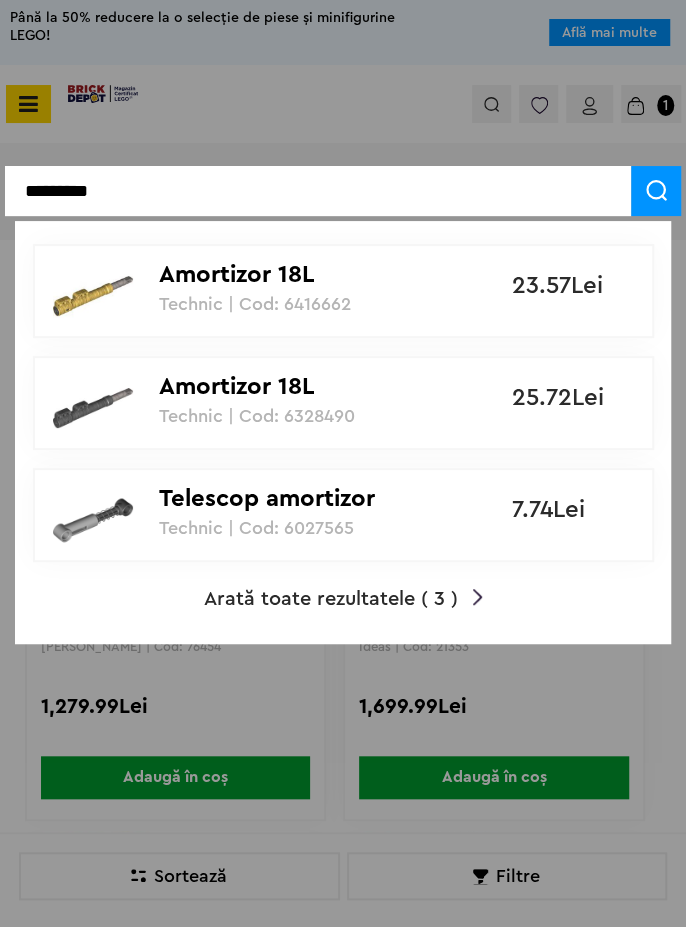 type on "*********" 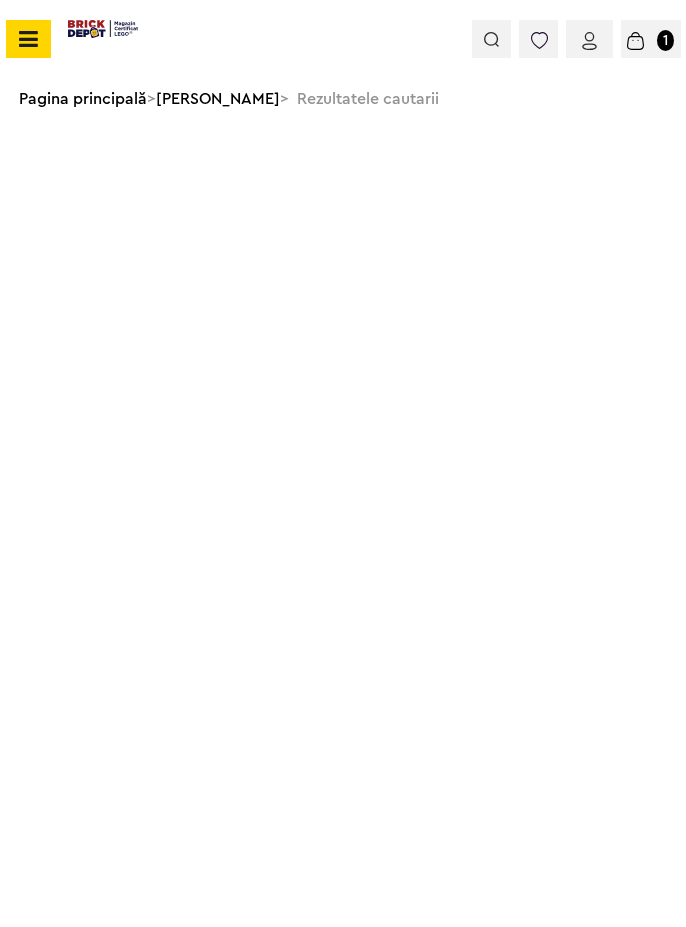 scroll, scrollTop: 0, scrollLeft: 0, axis: both 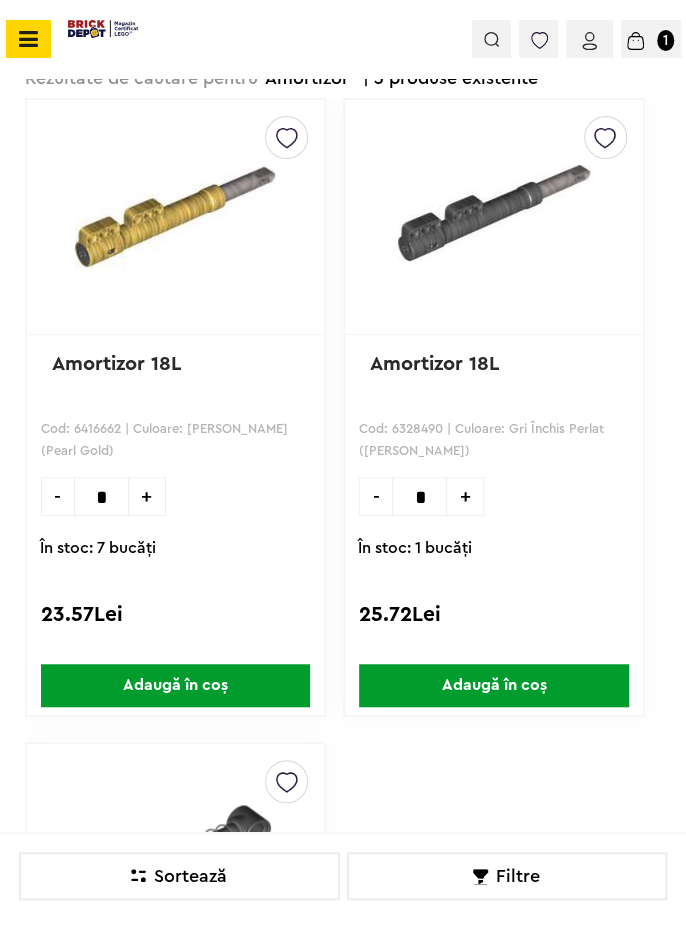 click at bounding box center (176, 217) 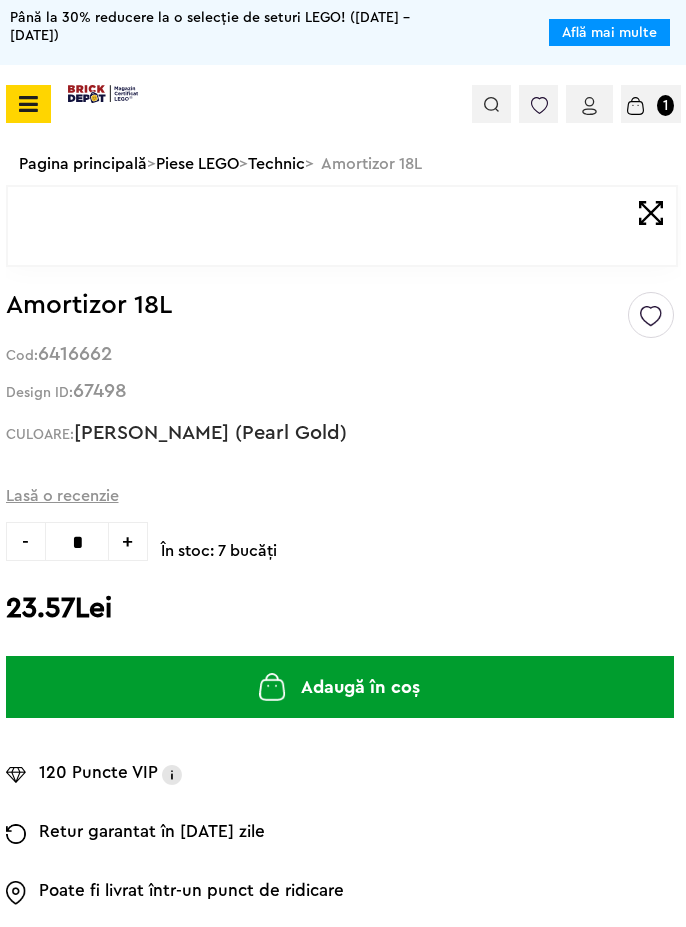 scroll, scrollTop: 0, scrollLeft: 0, axis: both 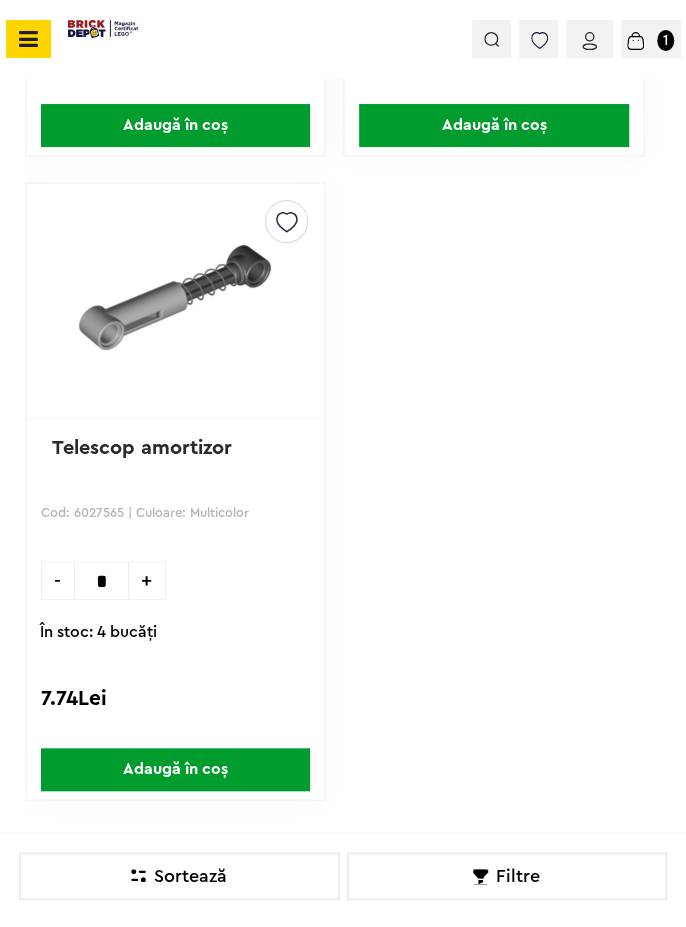 click on "+" at bounding box center [147, 580] 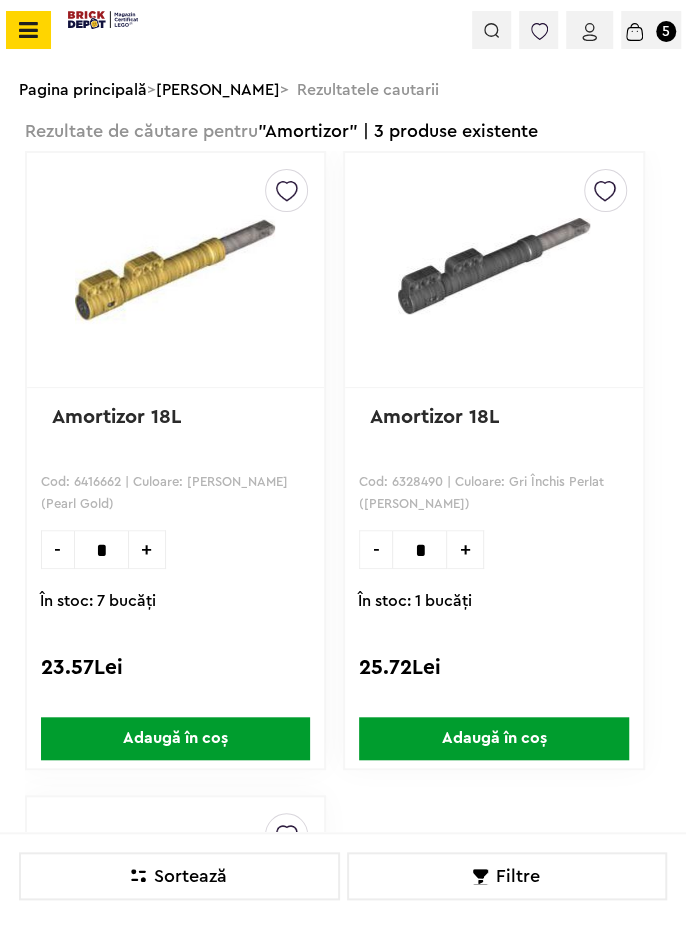 scroll, scrollTop: 0, scrollLeft: 0, axis: both 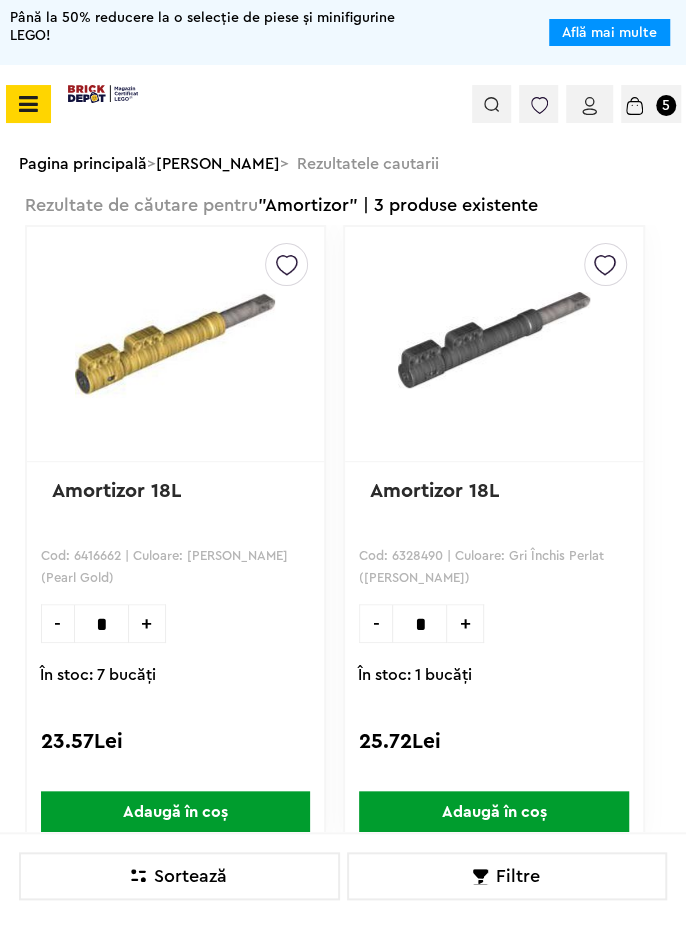 click at bounding box center (491, 104) 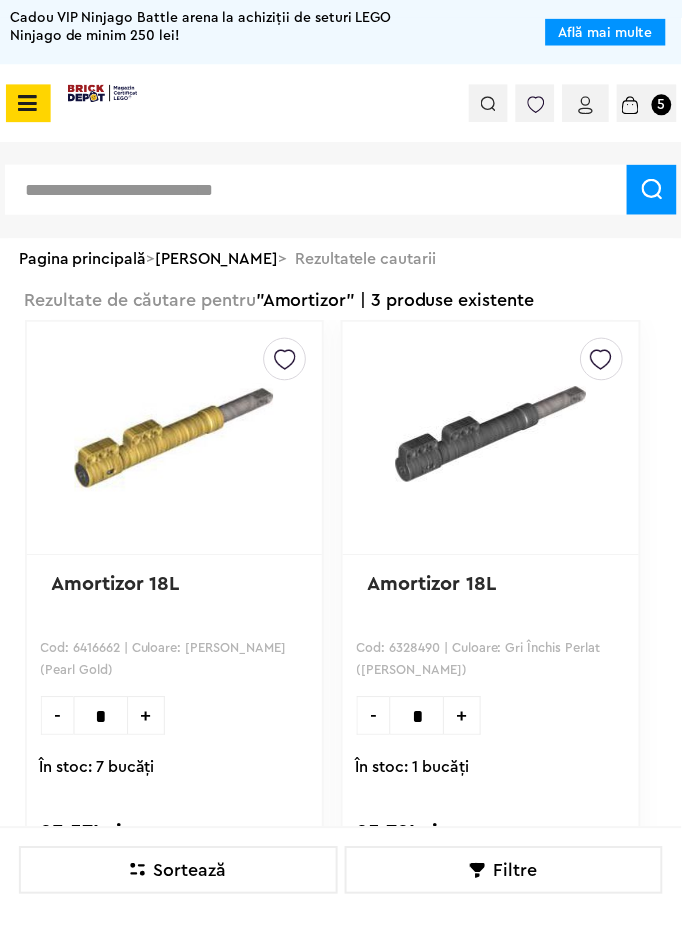 click at bounding box center [25, 104] 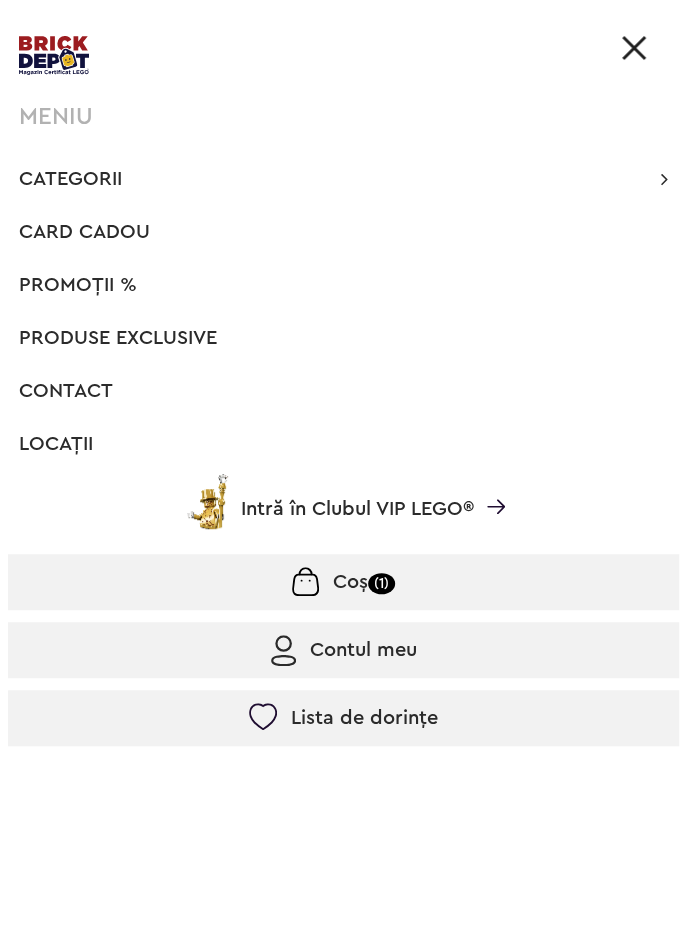 click at bounding box center [634, 48] 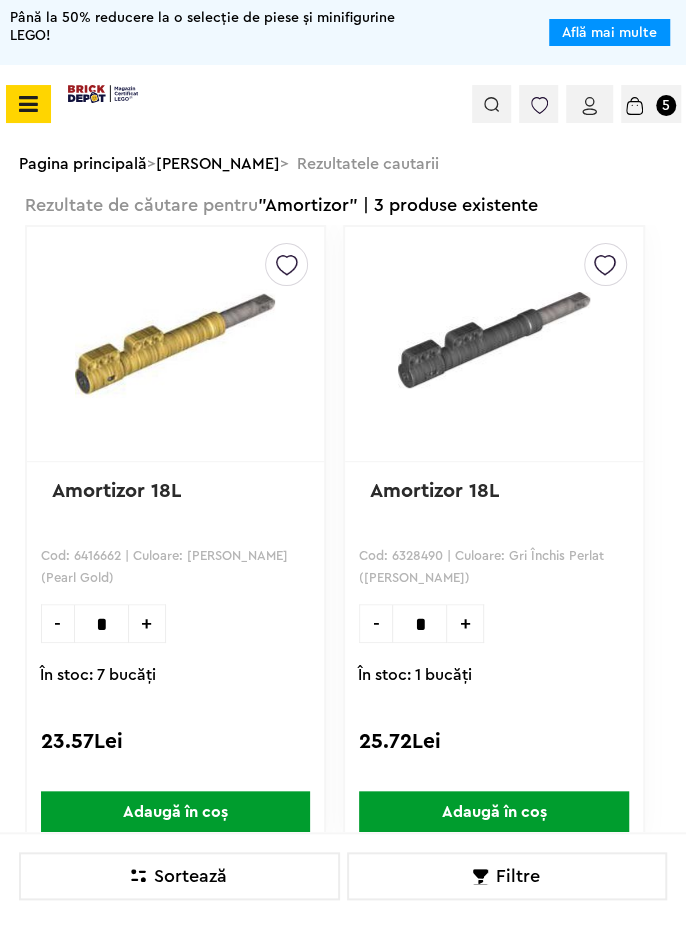 click at bounding box center (491, 104) 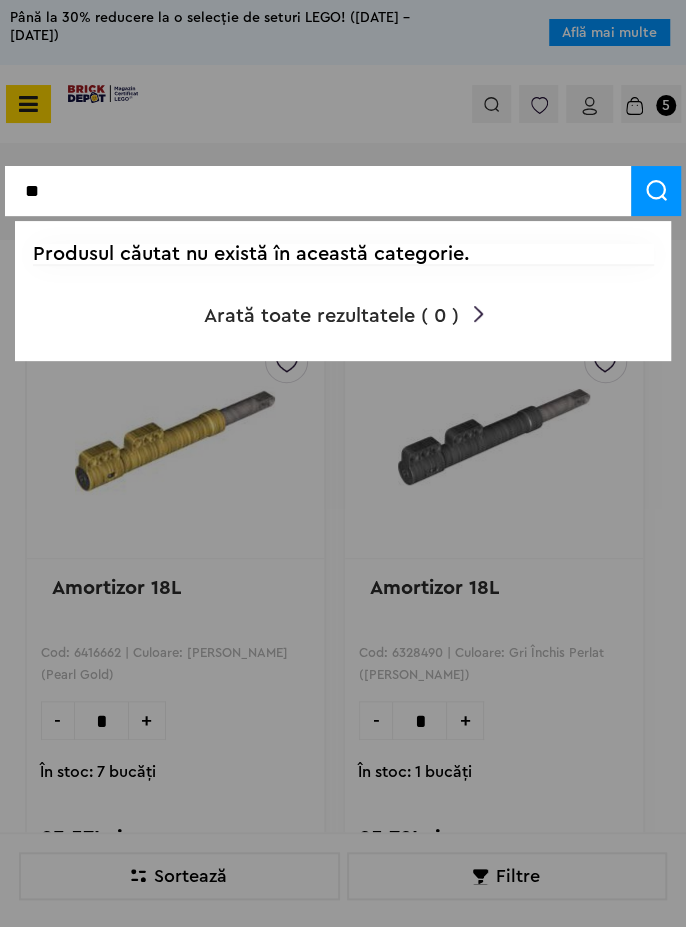 type on "*" 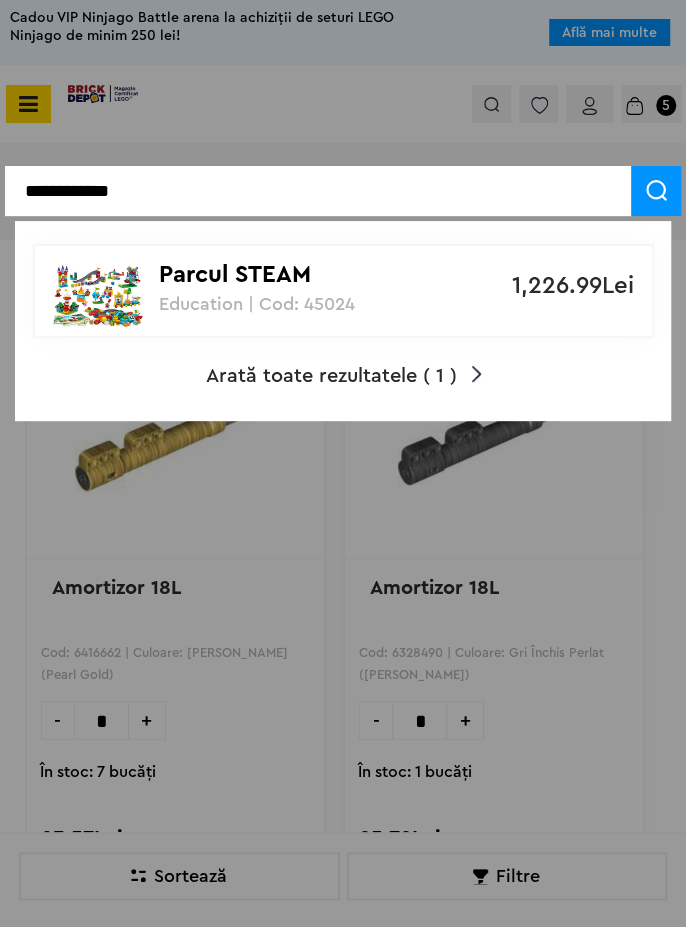 click at bounding box center (343, 463) 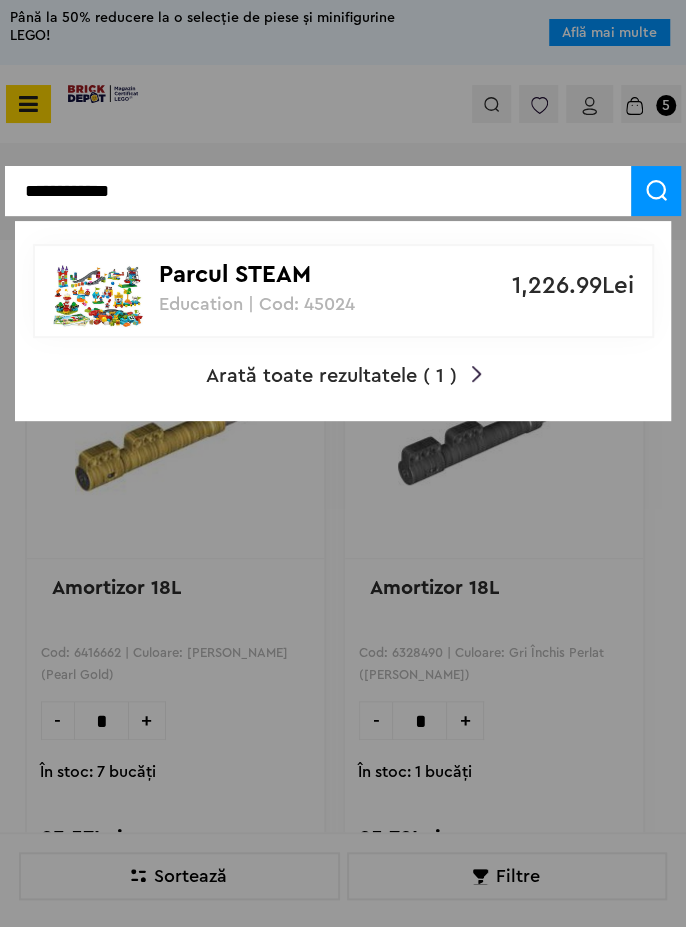 click at bounding box center (343, 463) 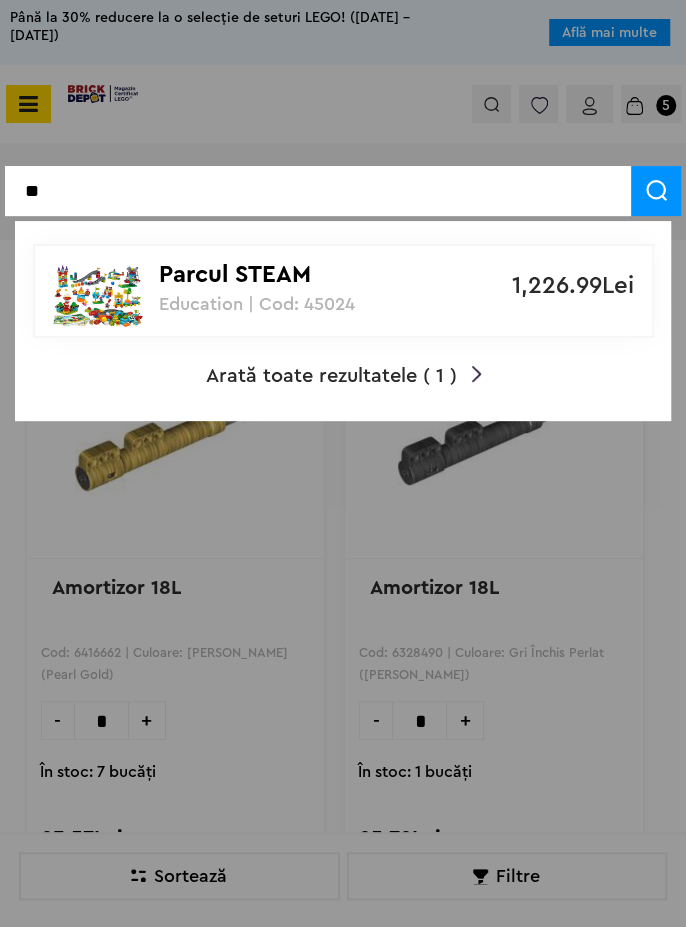 type on "*" 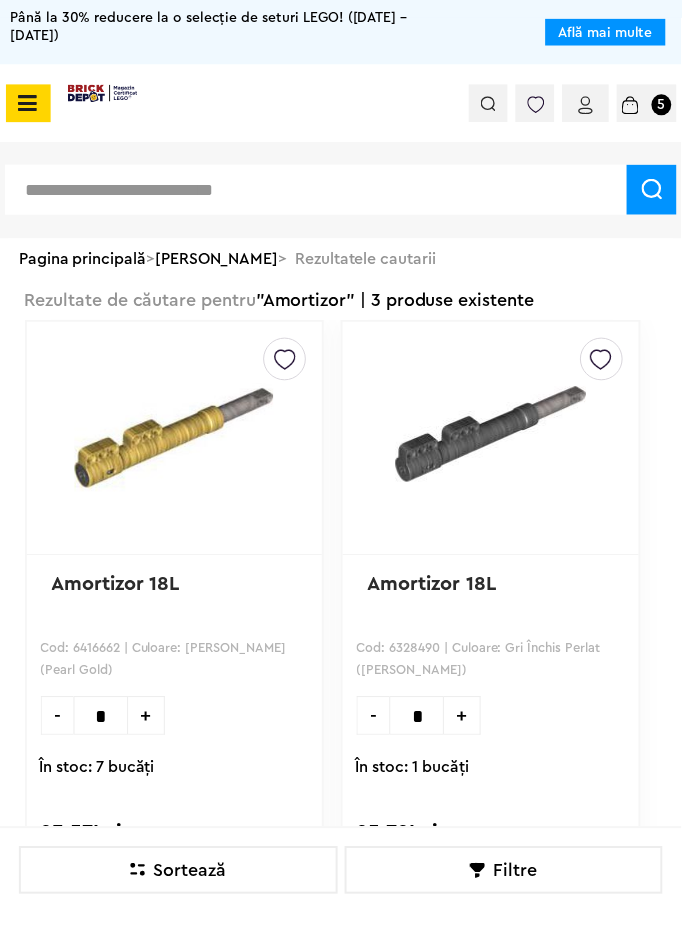type 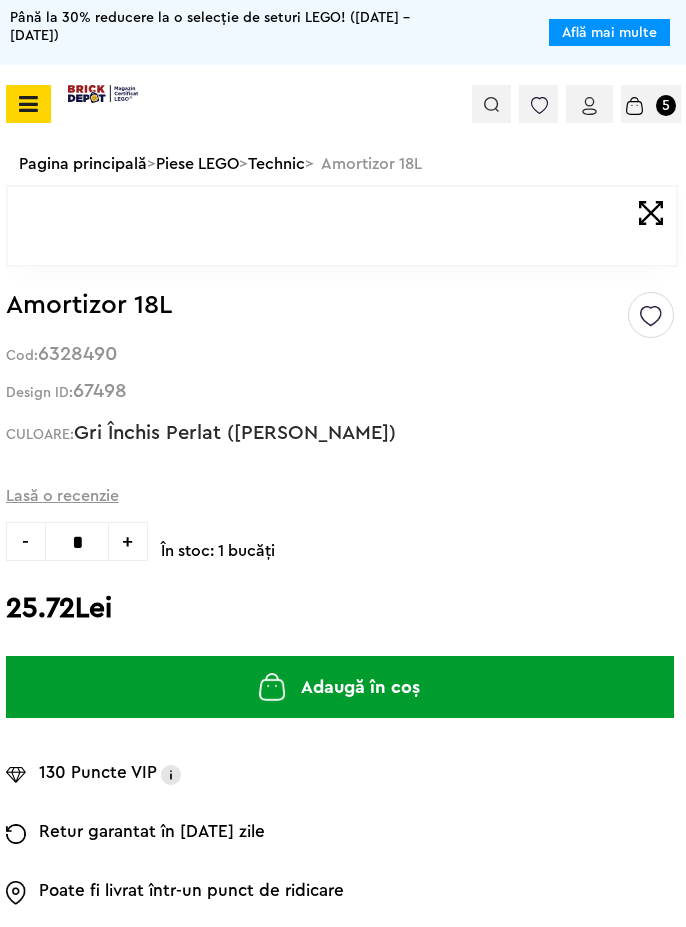 scroll, scrollTop: 0, scrollLeft: 0, axis: both 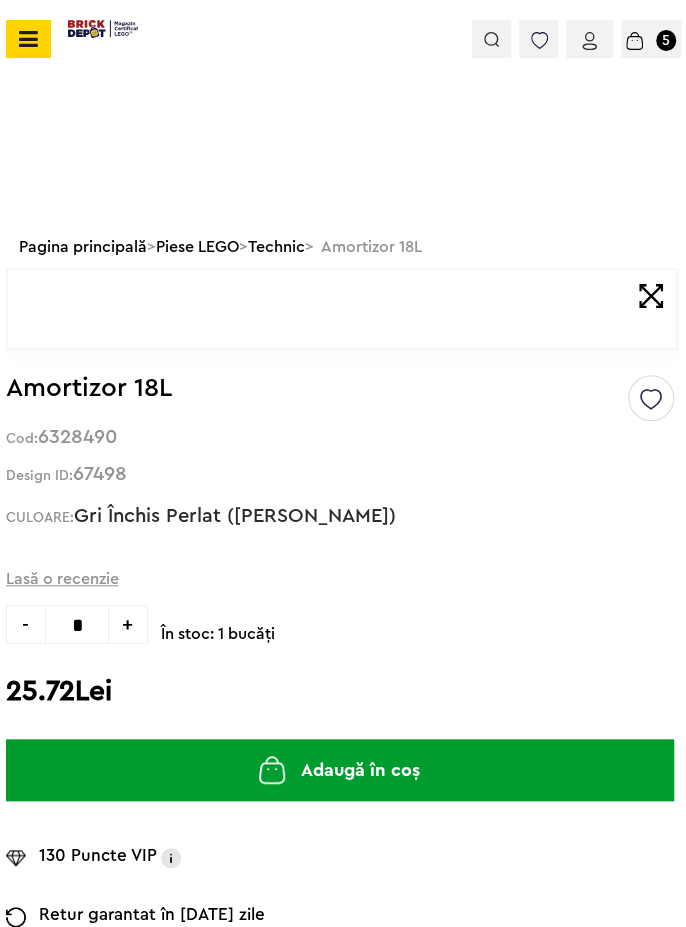click at bounding box center (589, 41) 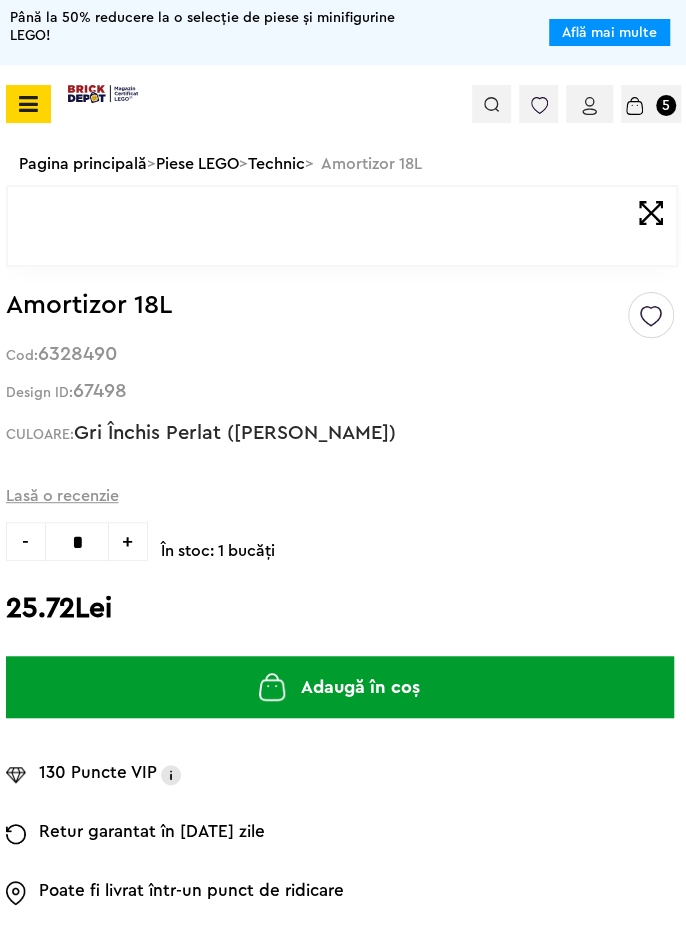 scroll, scrollTop: 0, scrollLeft: 0, axis: both 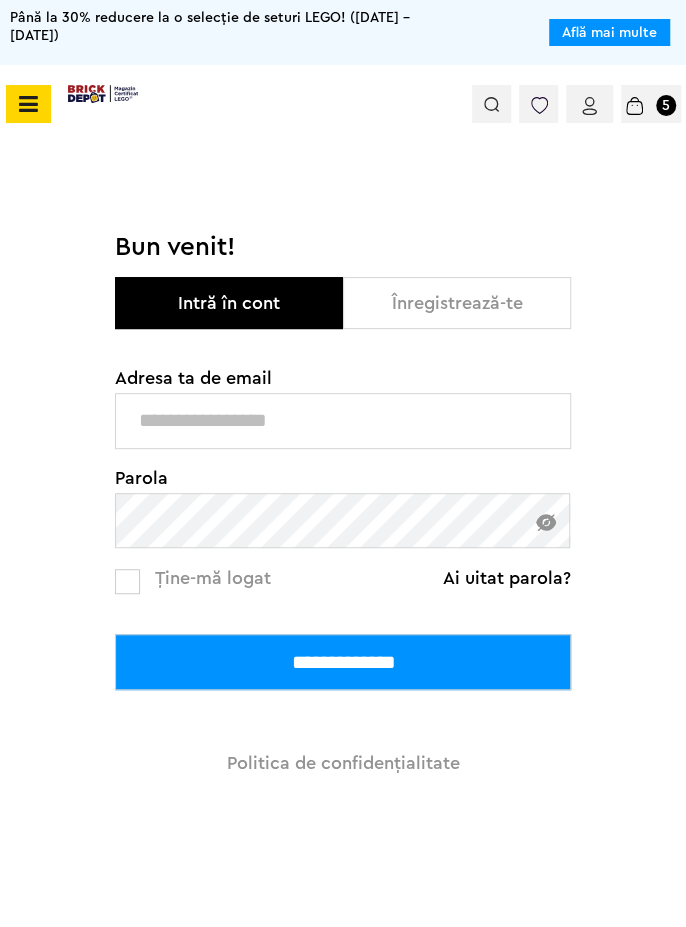 click at bounding box center (343, 421) 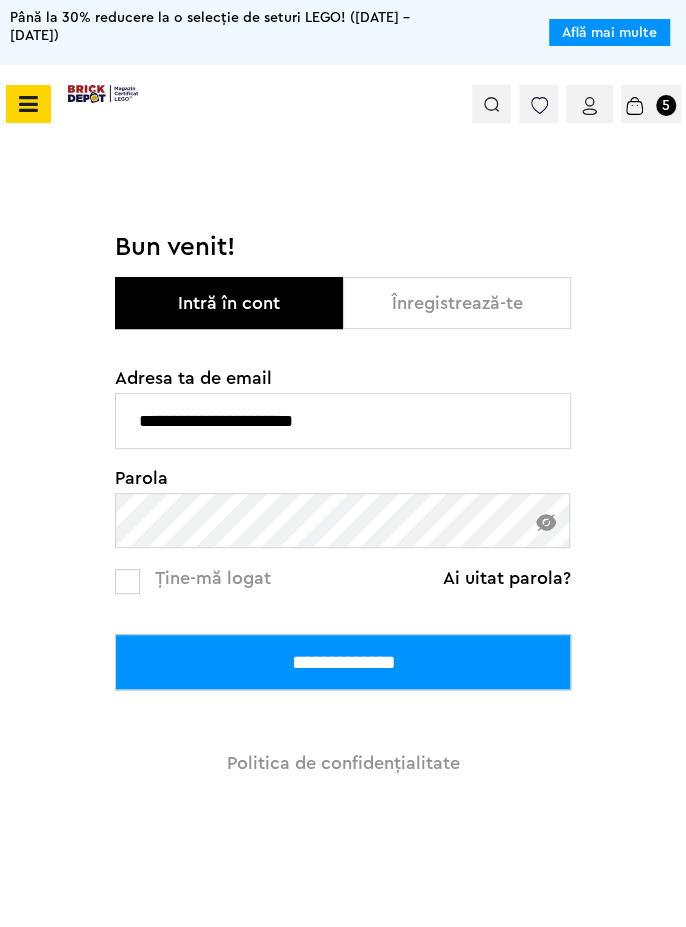 click on "**********" at bounding box center [343, 662] 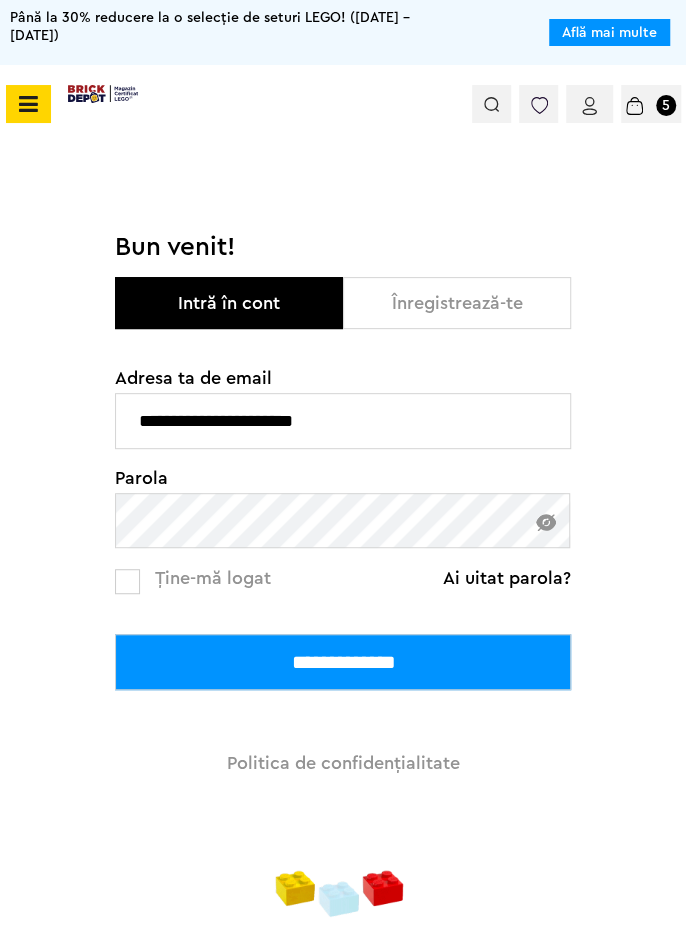 click on "**********" at bounding box center [343, 662] 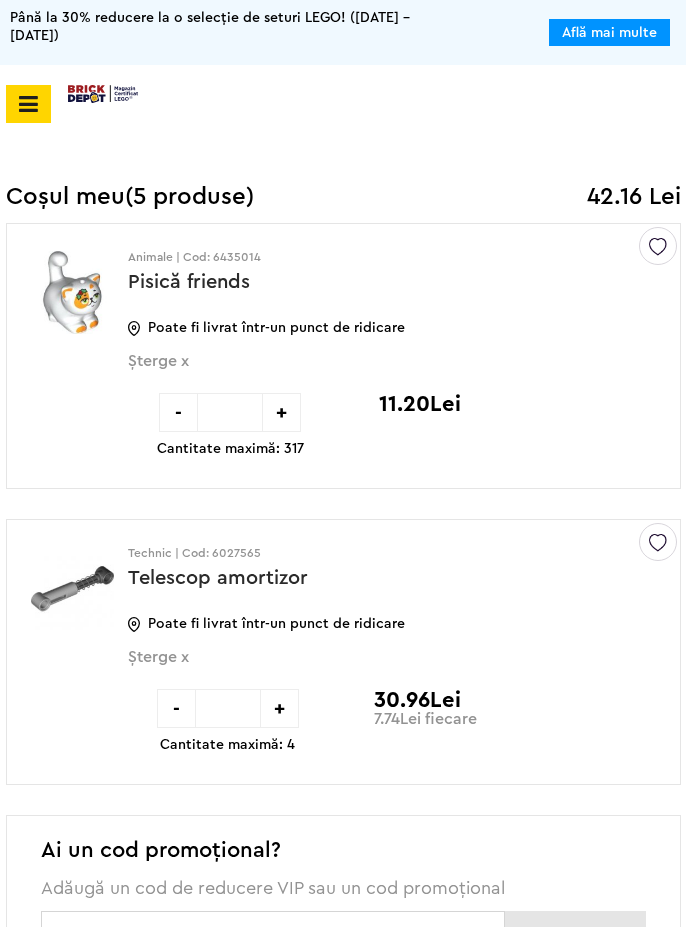 scroll, scrollTop: 0, scrollLeft: 0, axis: both 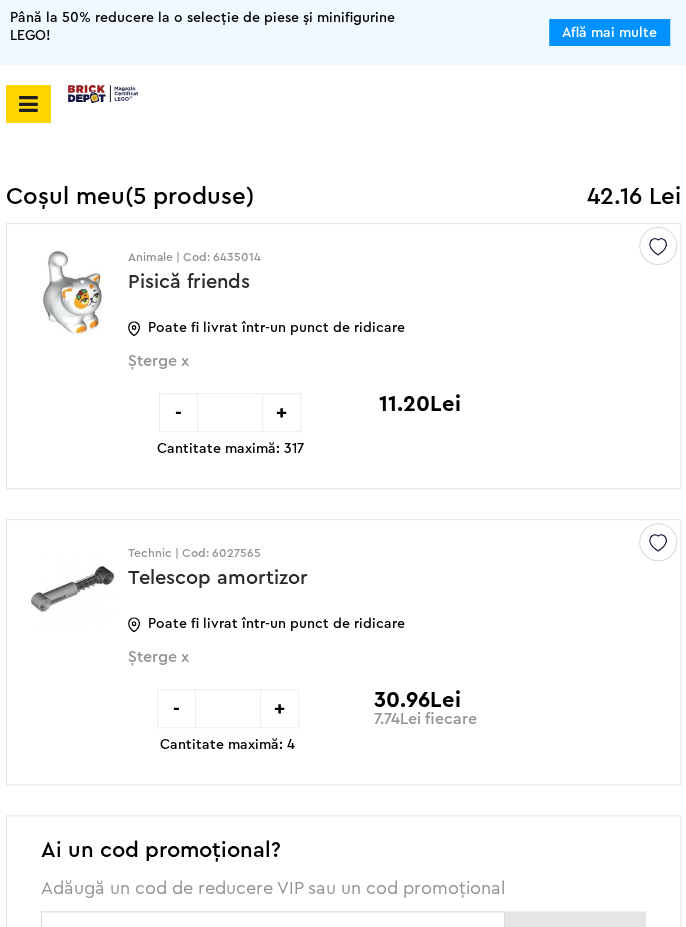 click at bounding box center [25, 104] 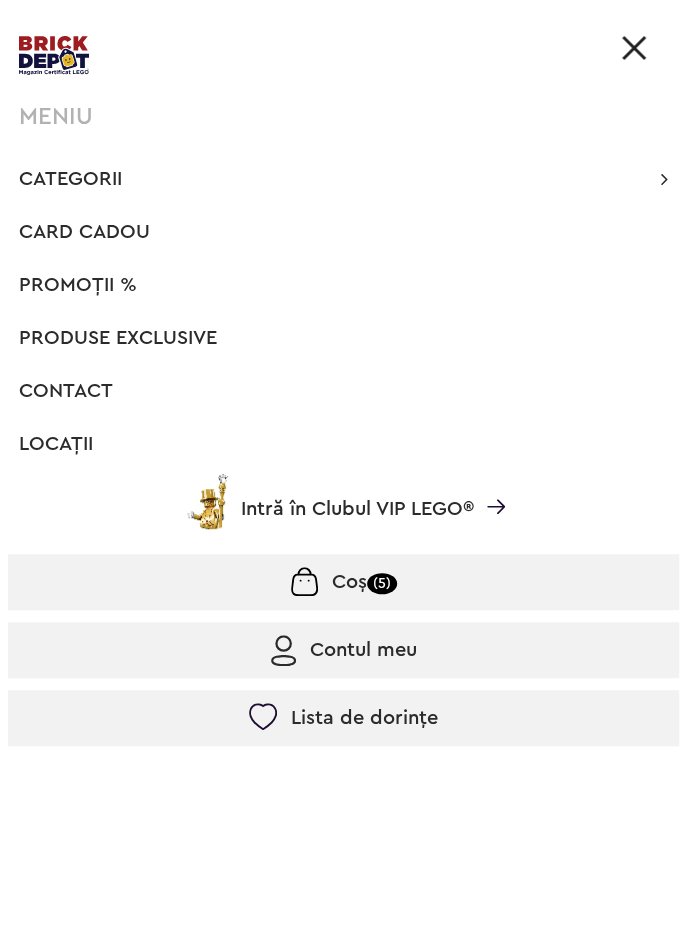 scroll, scrollTop: 16, scrollLeft: 0, axis: vertical 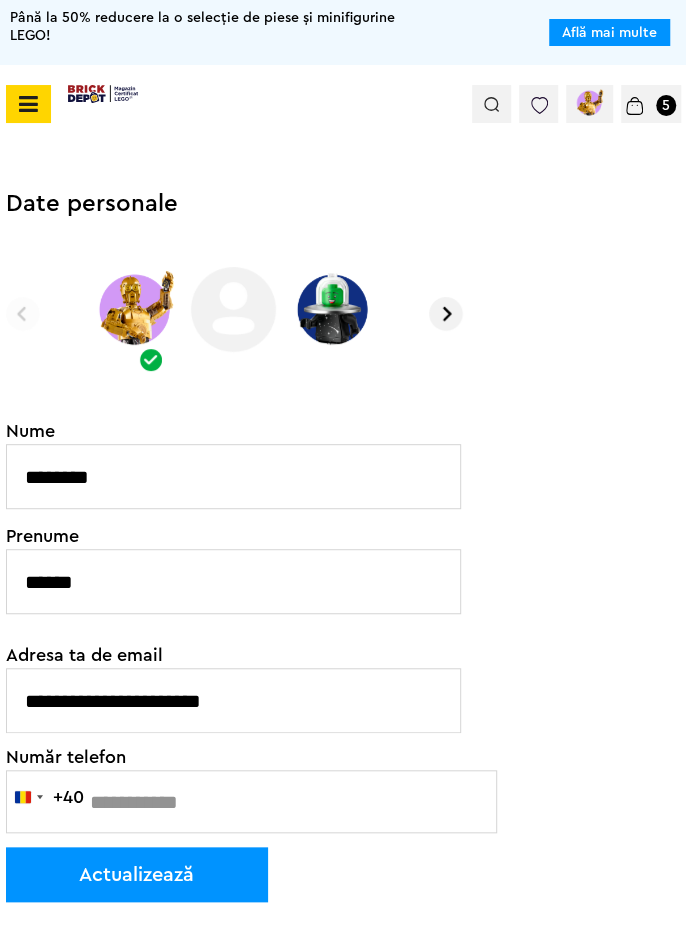 click at bounding box center [540, 105] 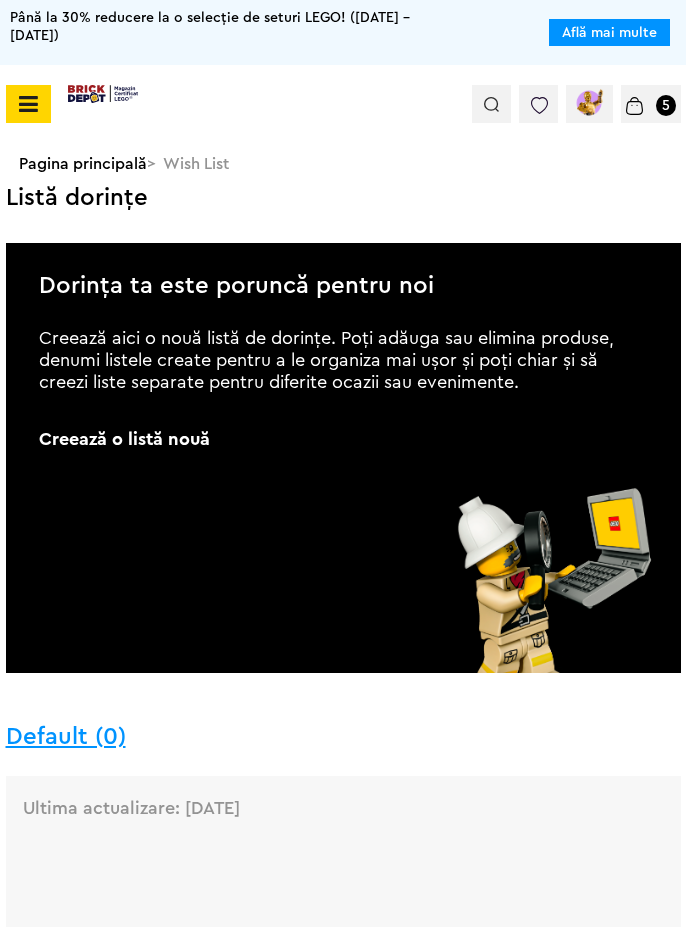 scroll, scrollTop: 0, scrollLeft: 0, axis: both 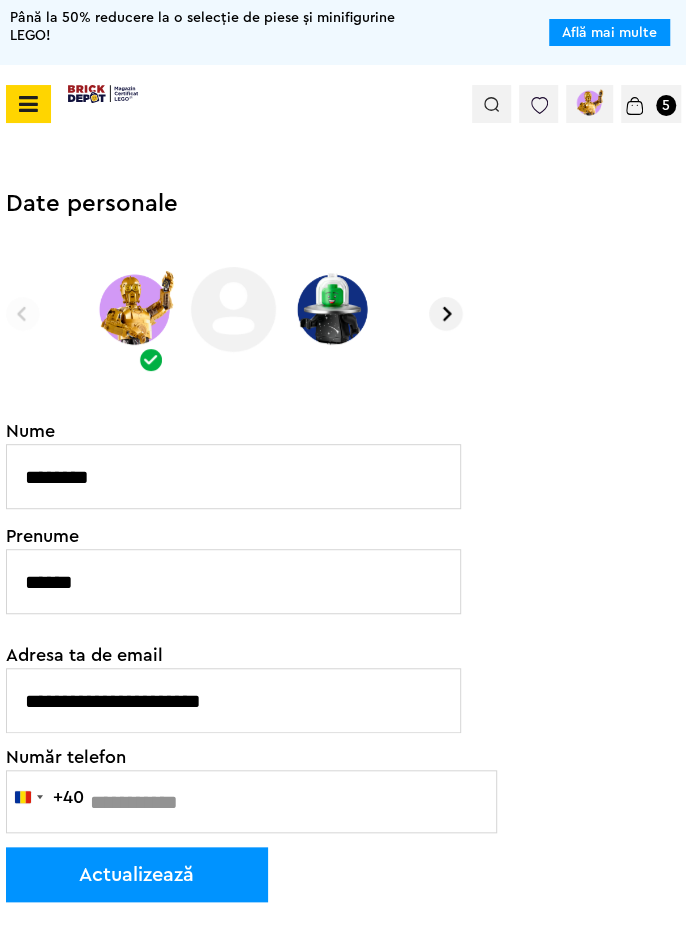 click at bounding box center [25, 104] 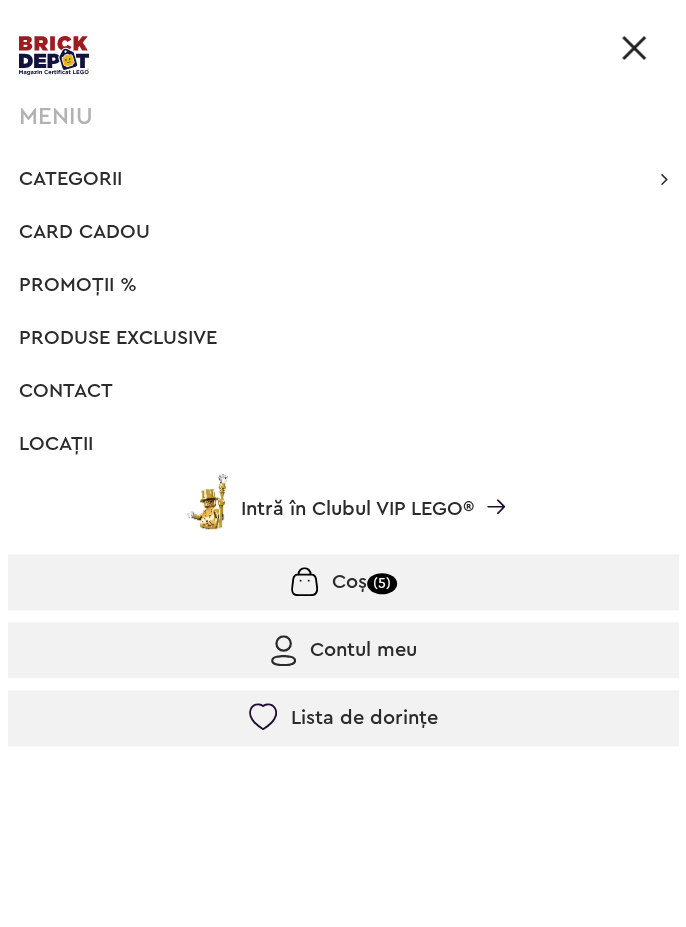 click on "Contul meu" at bounding box center [343, 650] 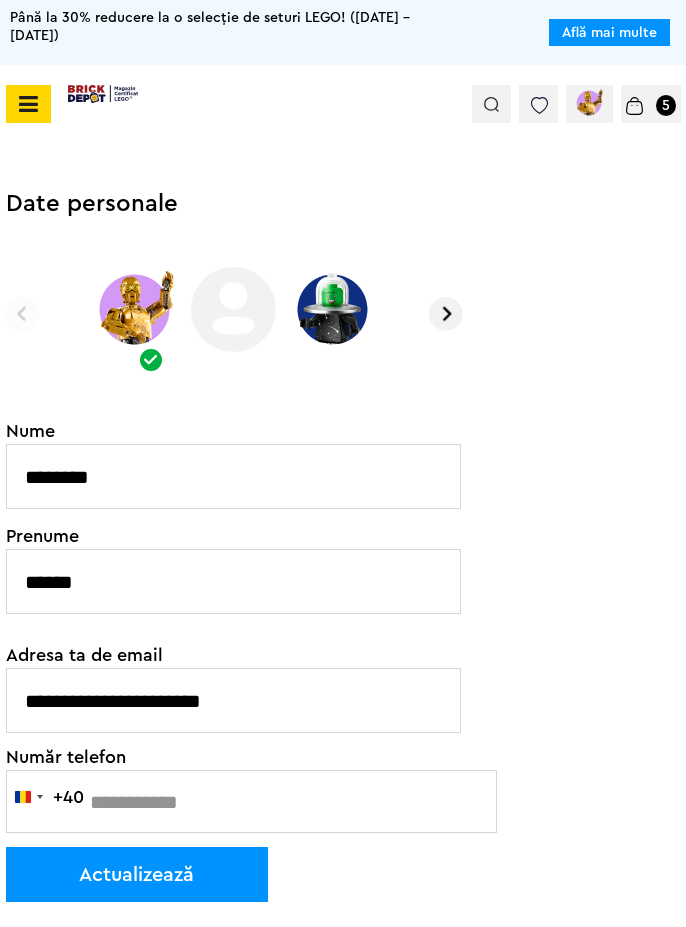 scroll, scrollTop: 0, scrollLeft: 0, axis: both 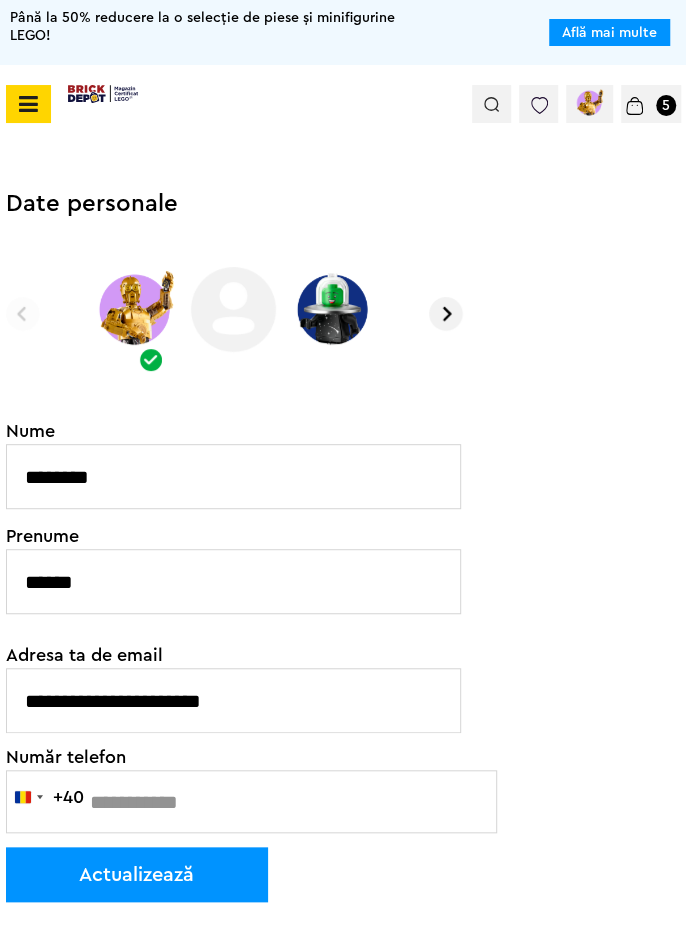 click on "Coș   5" at bounding box center [651, 104] 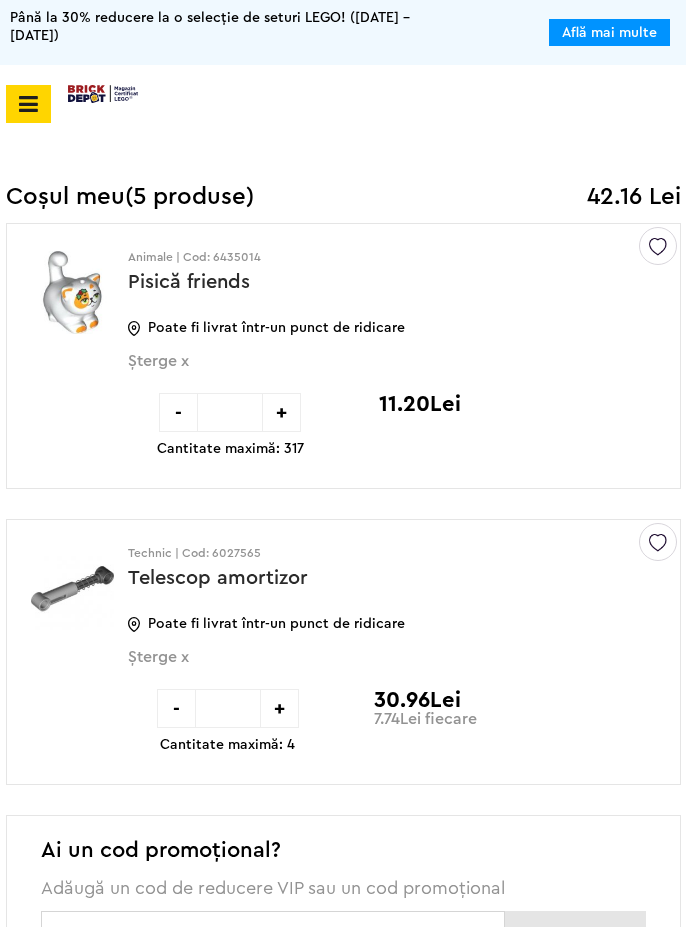 scroll, scrollTop: 0, scrollLeft: 0, axis: both 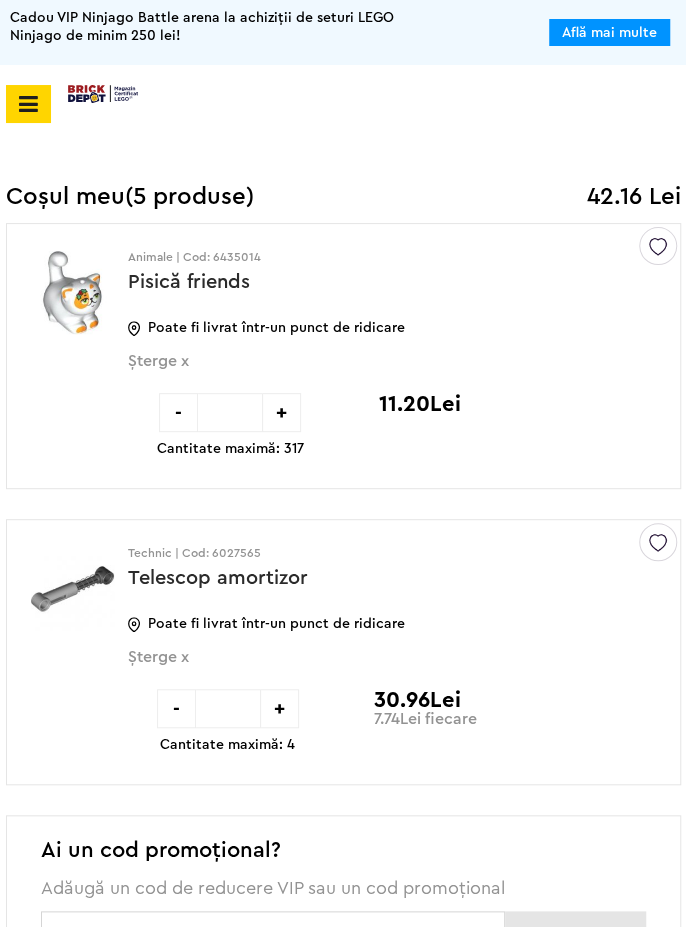 click at bounding box center (28, 104) 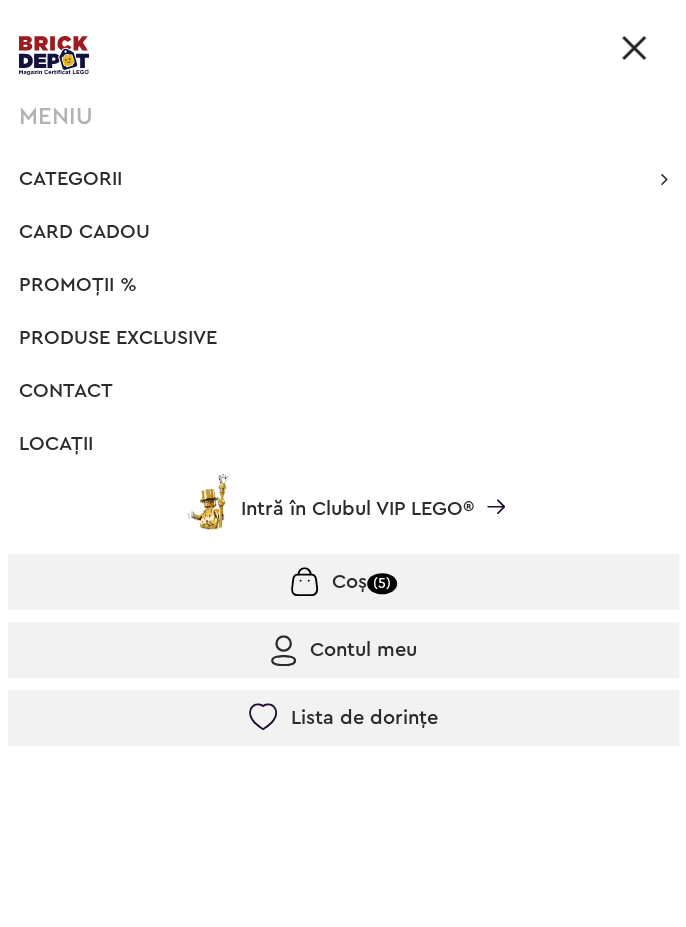 click on "Contul meu" at bounding box center [343, 650] 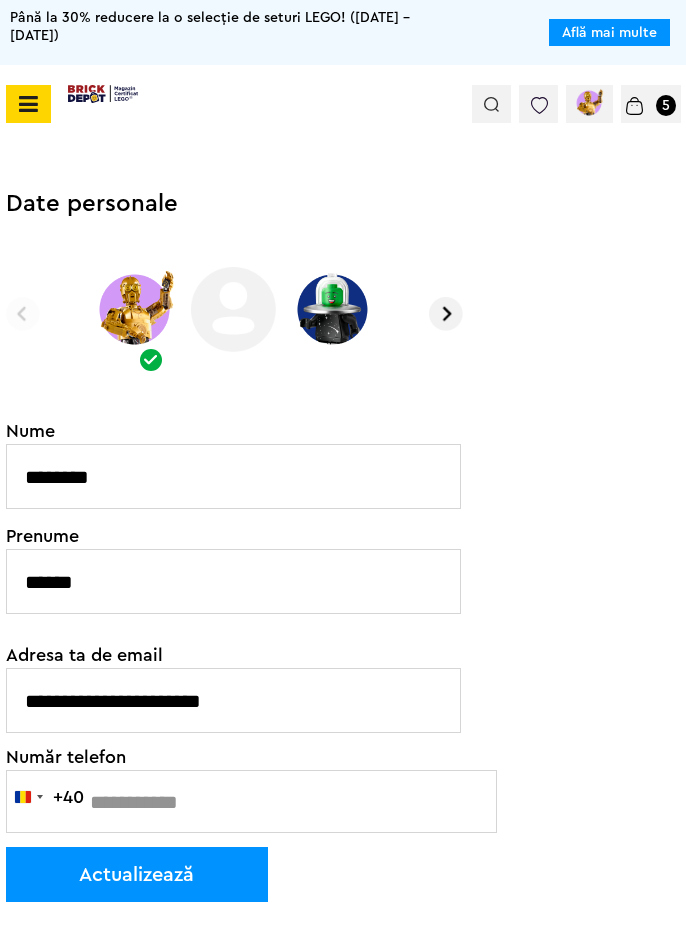 scroll, scrollTop: 0, scrollLeft: 0, axis: both 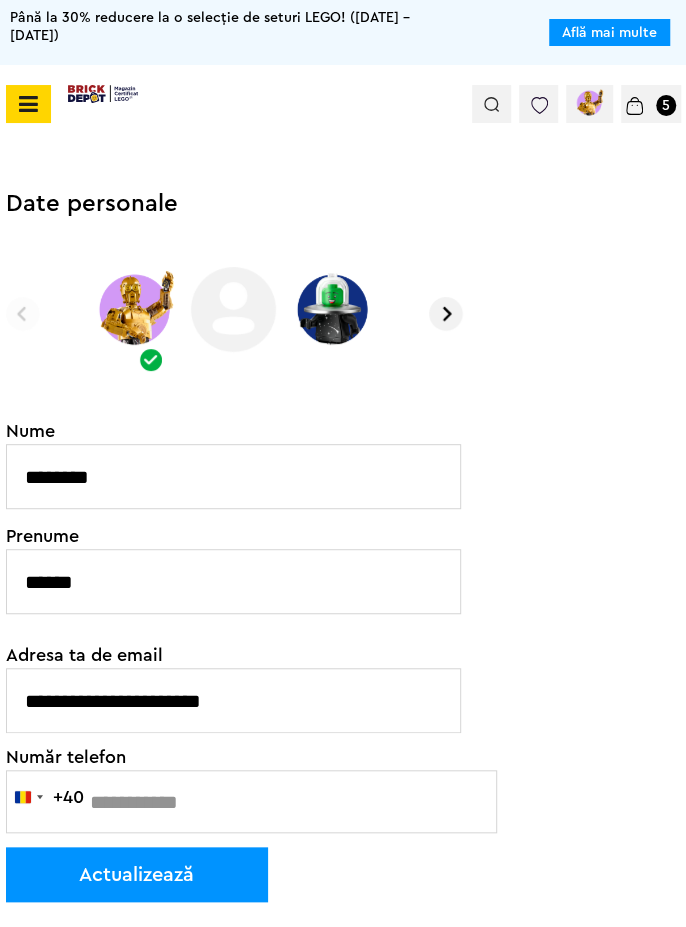 click at bounding box center (446, 314) 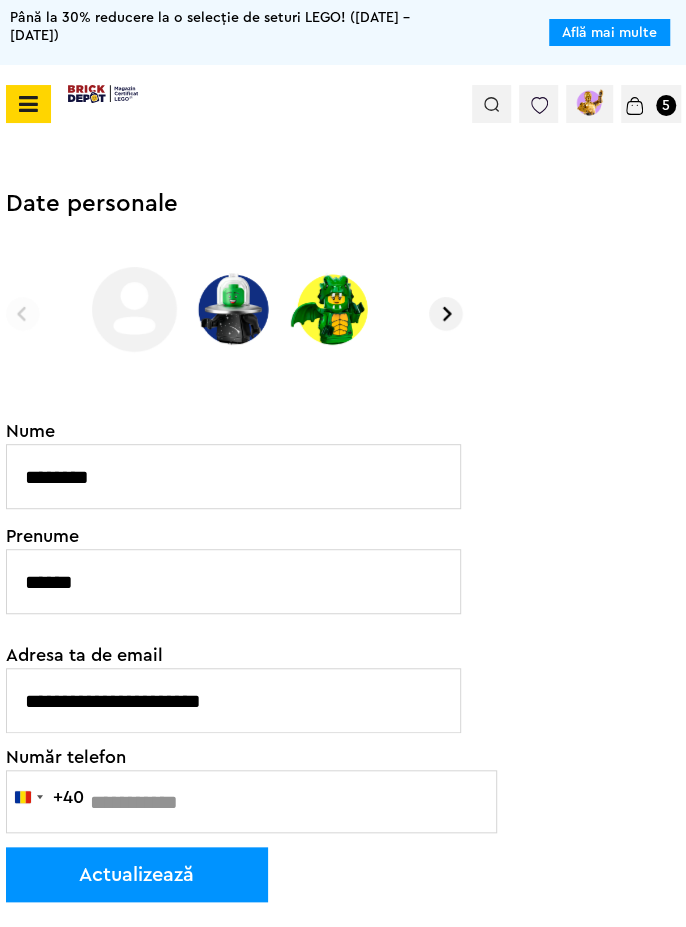 click at bounding box center (446, 314) 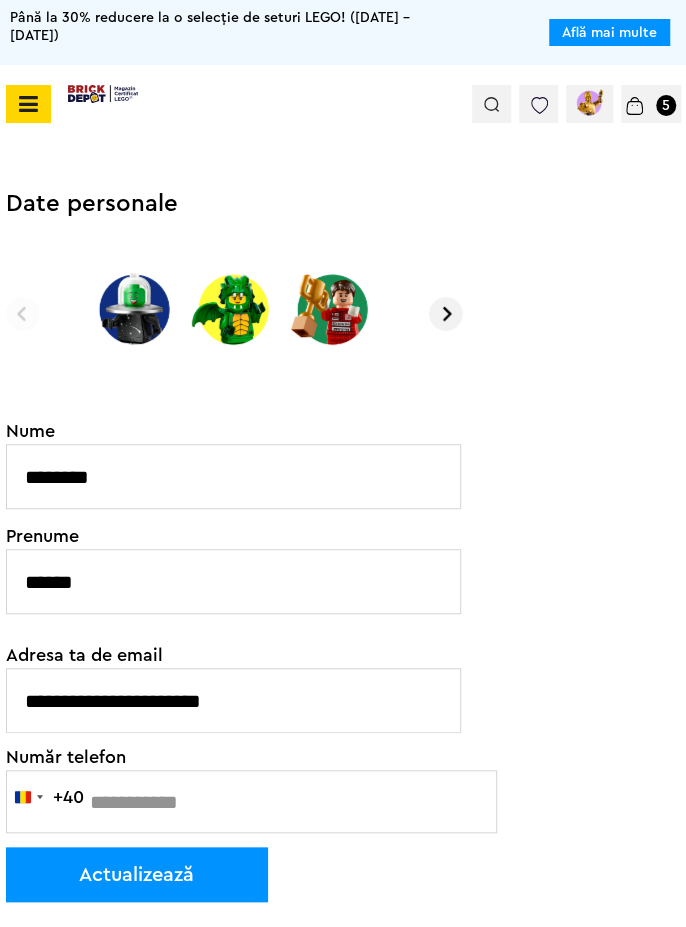 click at bounding box center (446, 314) 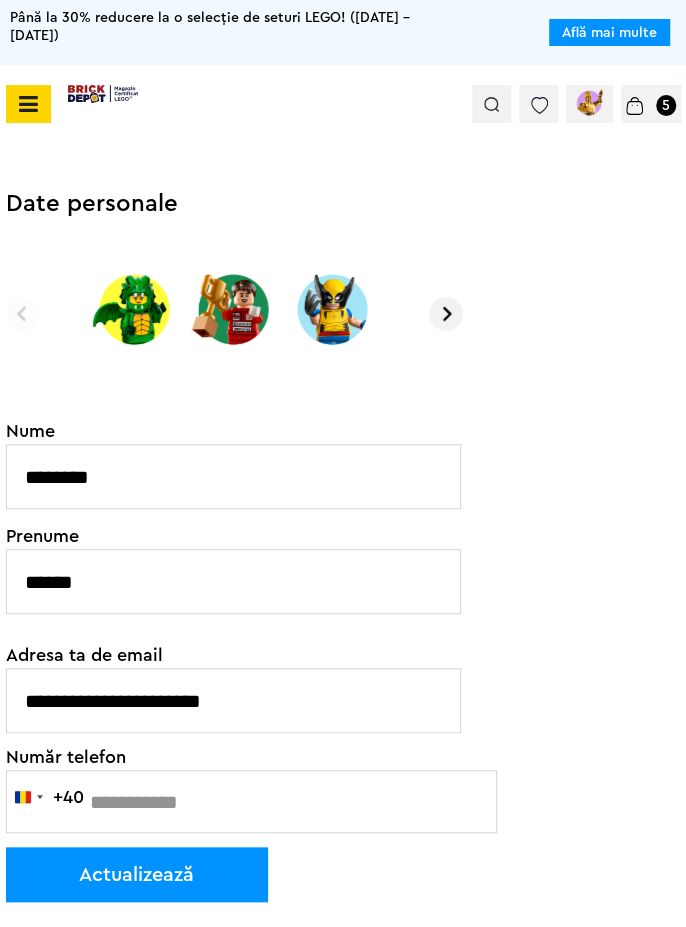 click at bounding box center [446, 314] 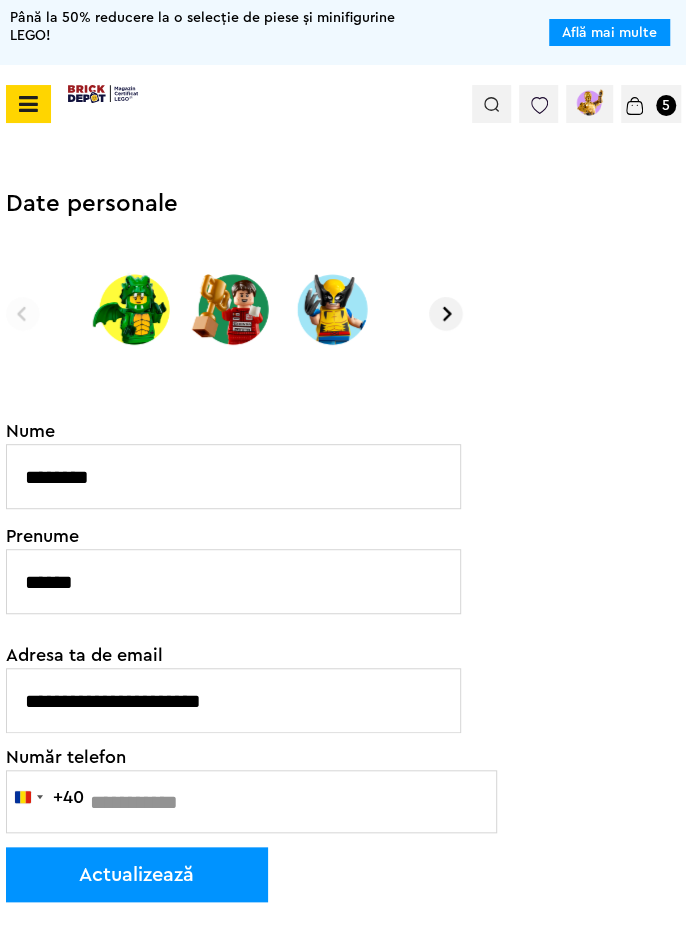 click at bounding box center (446, 314) 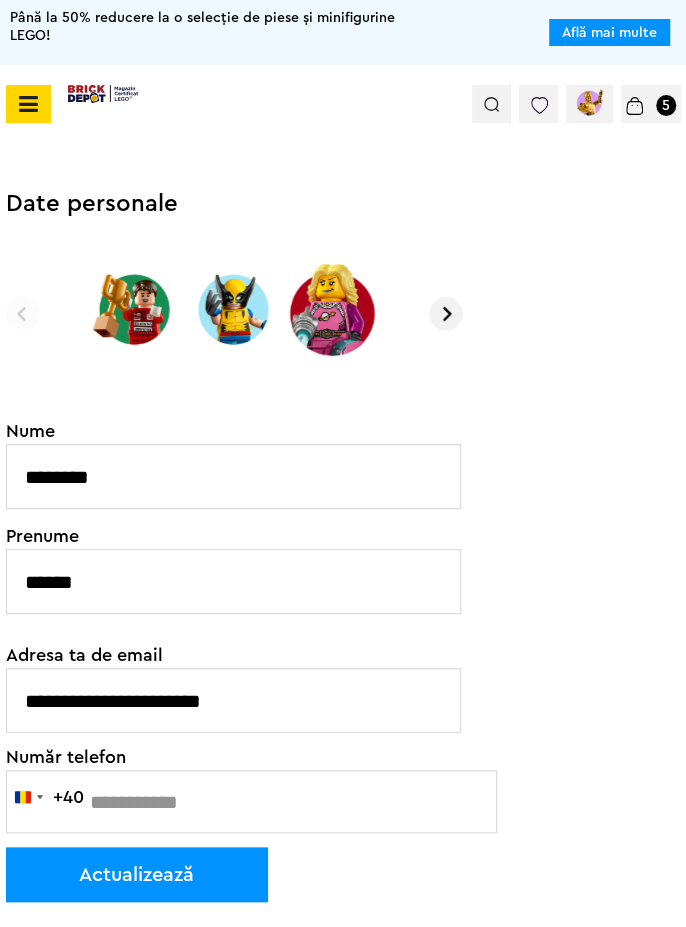click at bounding box center [446, 314] 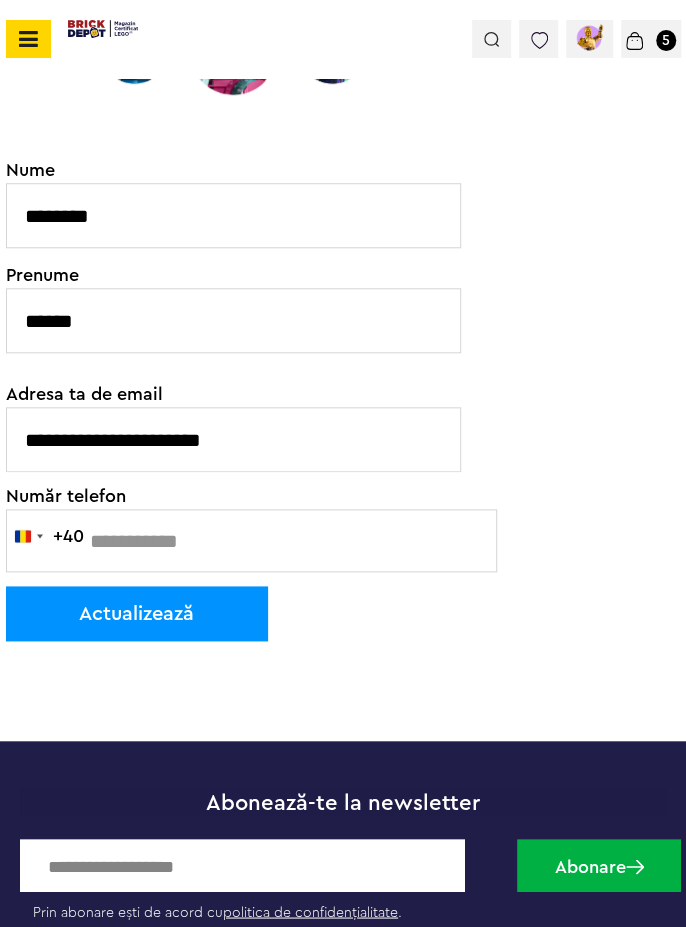 scroll, scrollTop: 426, scrollLeft: 0, axis: vertical 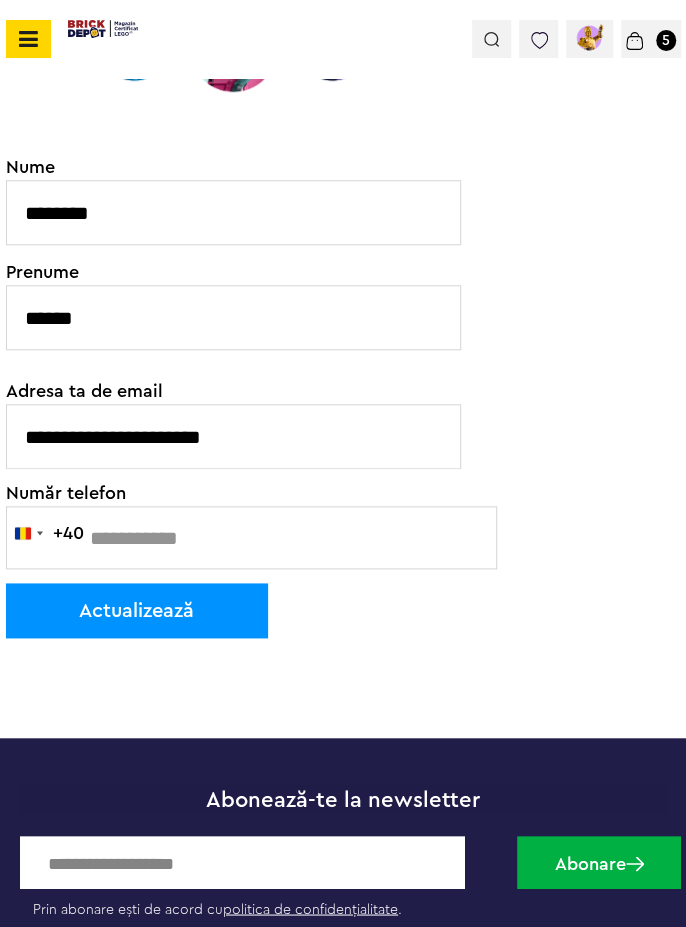 click on "Actualizează" at bounding box center [137, 610] 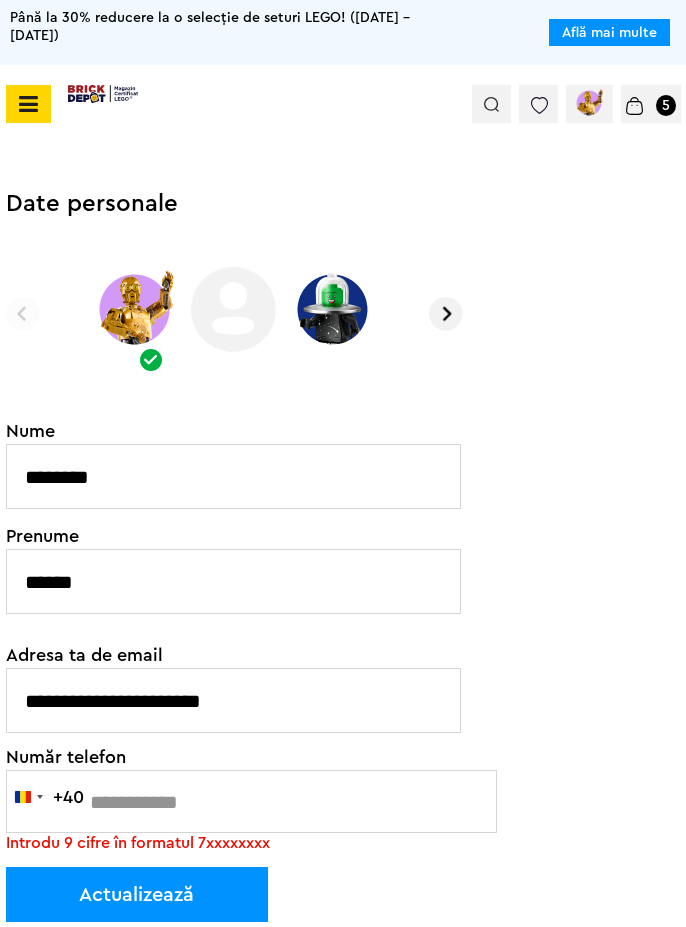 scroll, scrollTop: 0, scrollLeft: 0, axis: both 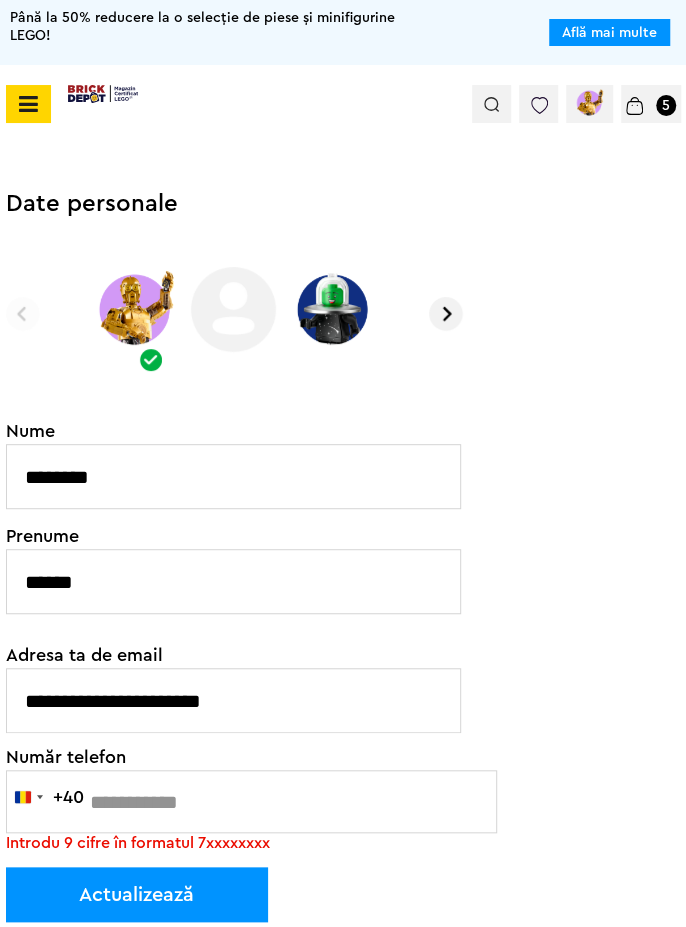 click at bounding box center (589, 103) 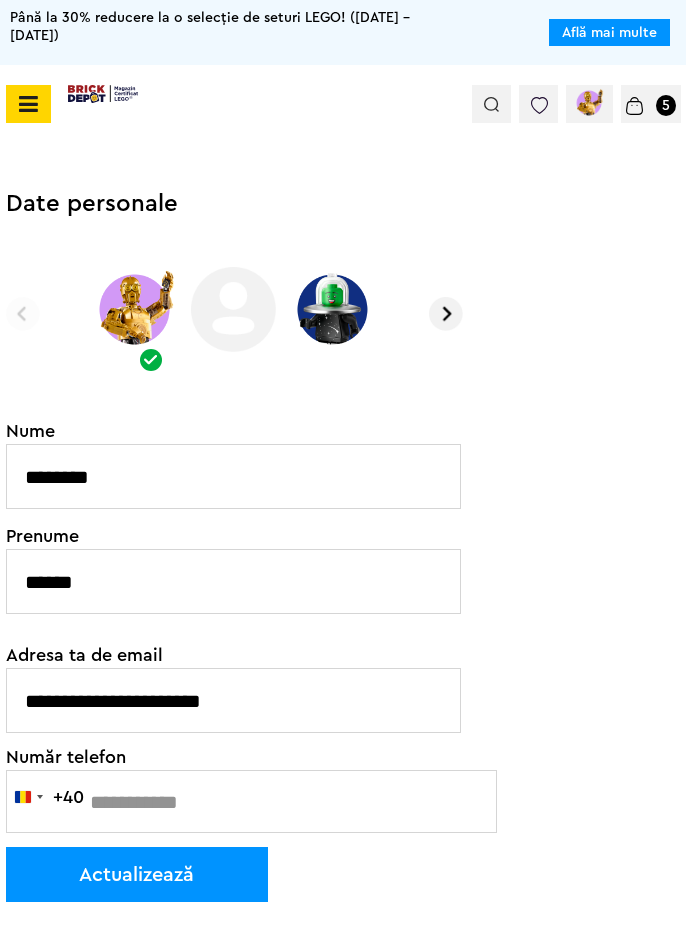 scroll, scrollTop: 0, scrollLeft: 0, axis: both 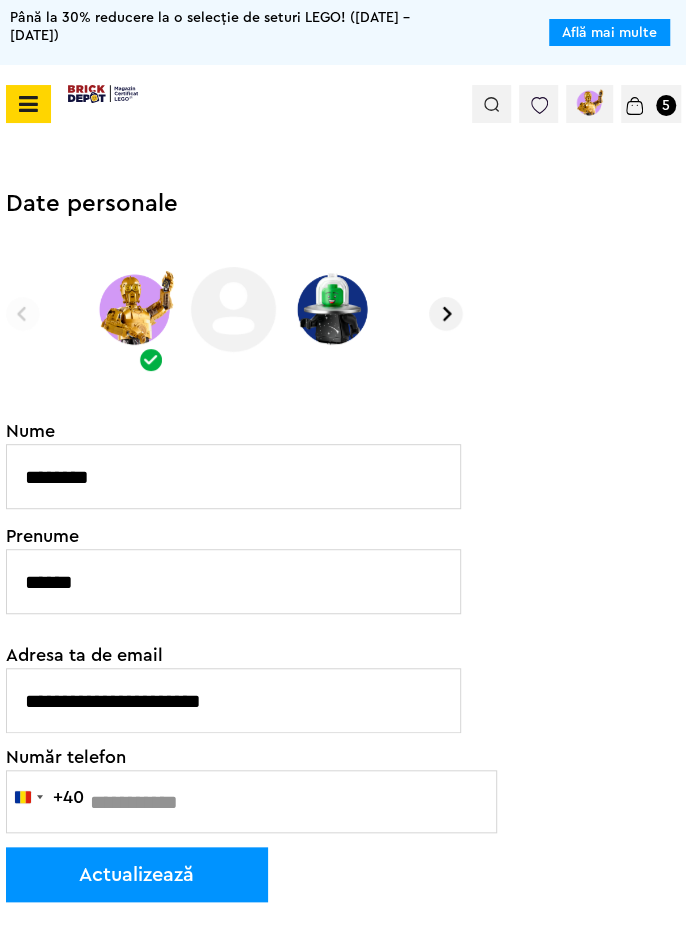 click at bounding box center [589, 103] 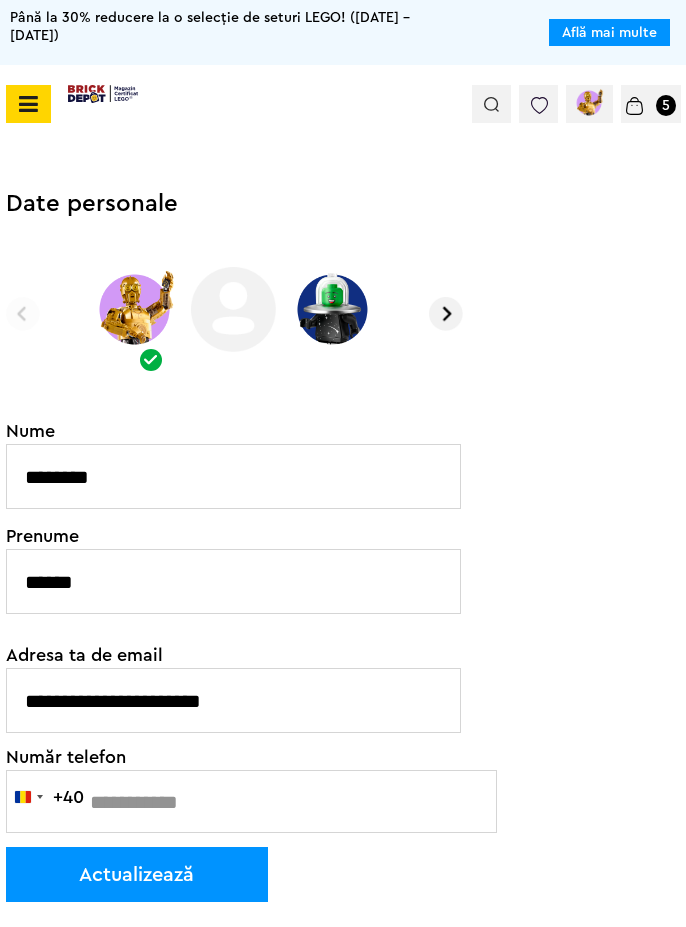scroll, scrollTop: 0, scrollLeft: 0, axis: both 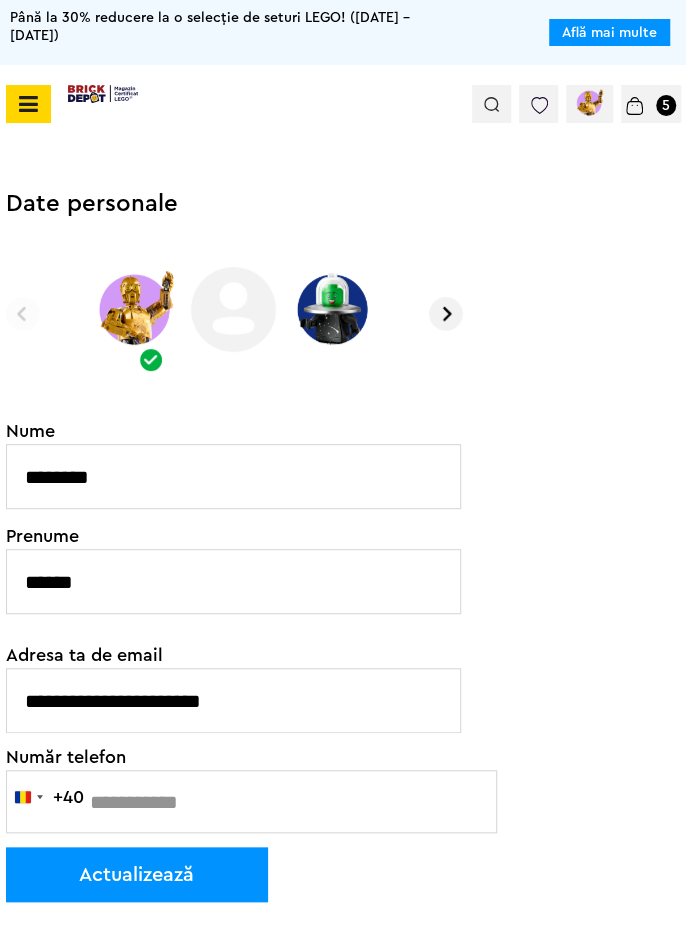 click at bounding box center (589, 103) 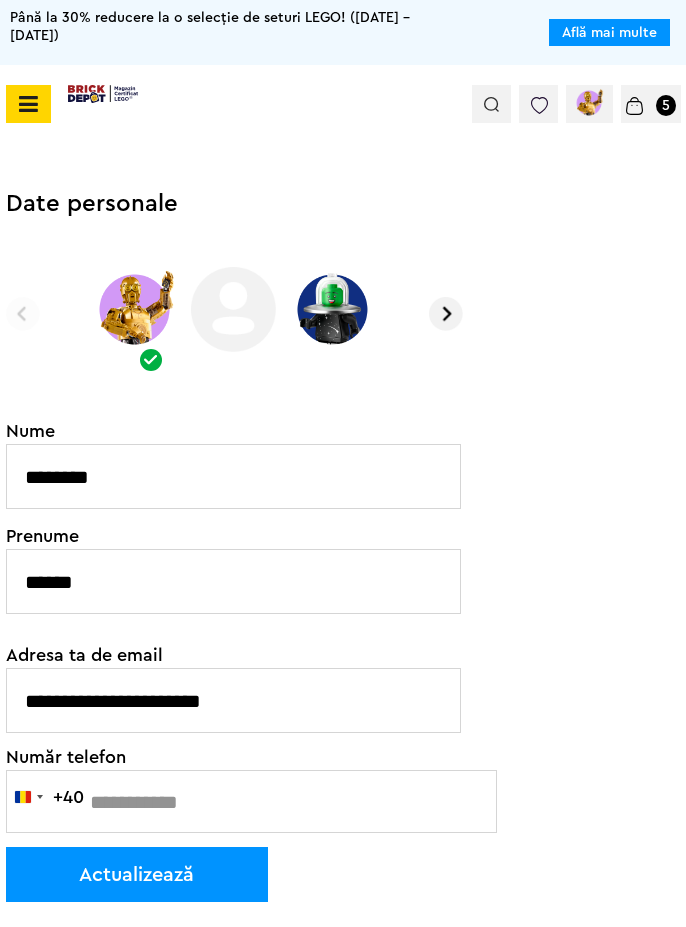 scroll, scrollTop: 0, scrollLeft: 0, axis: both 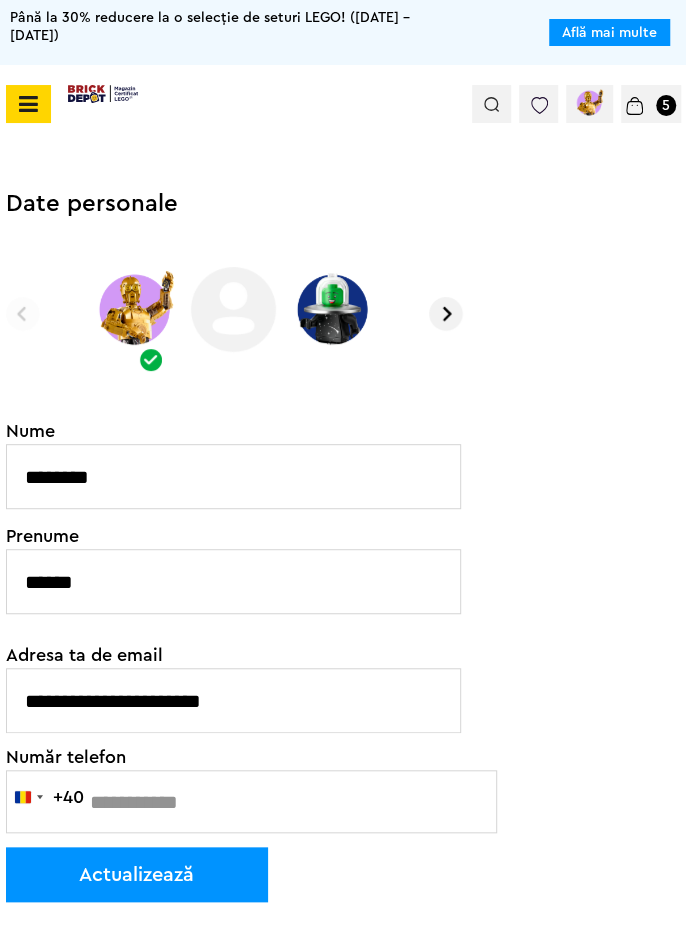 click at bounding box center [589, 103] 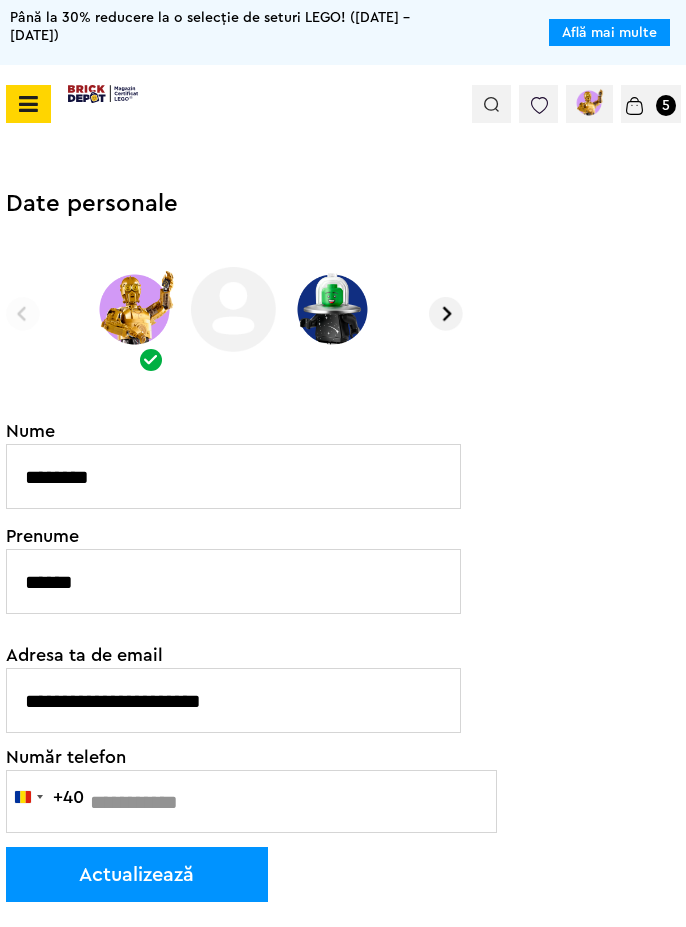 scroll, scrollTop: 0, scrollLeft: 0, axis: both 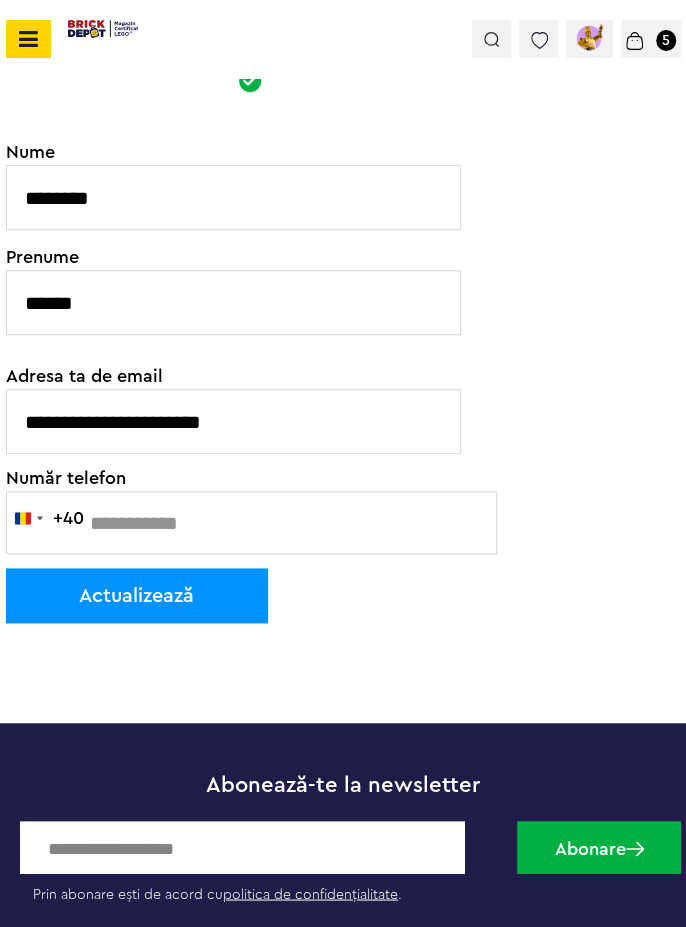 click on "Număr telefon" at bounding box center (251, 522) 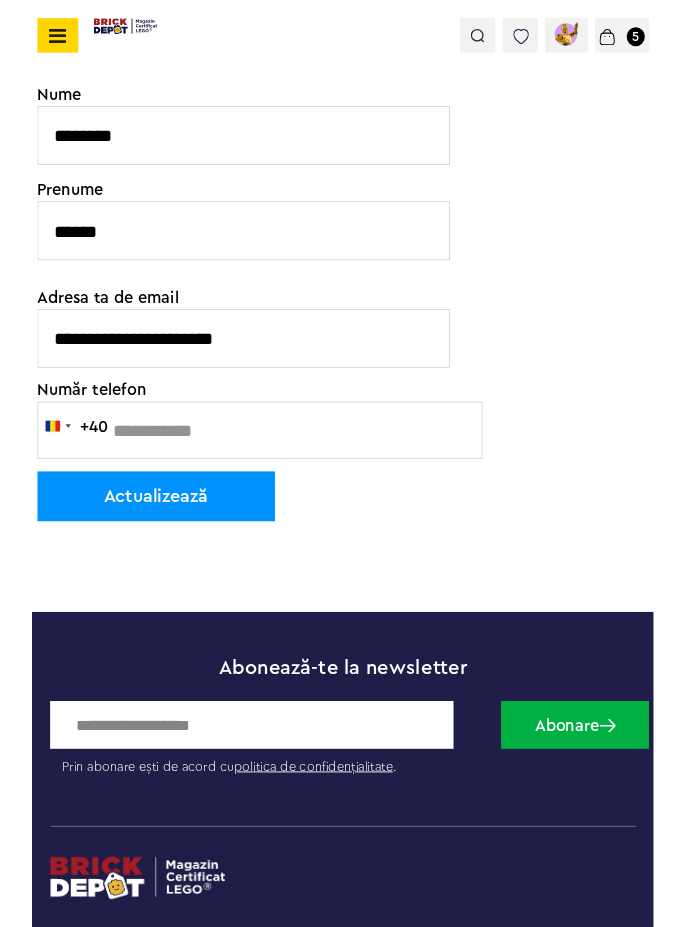 scroll, scrollTop: 497, scrollLeft: 0, axis: vertical 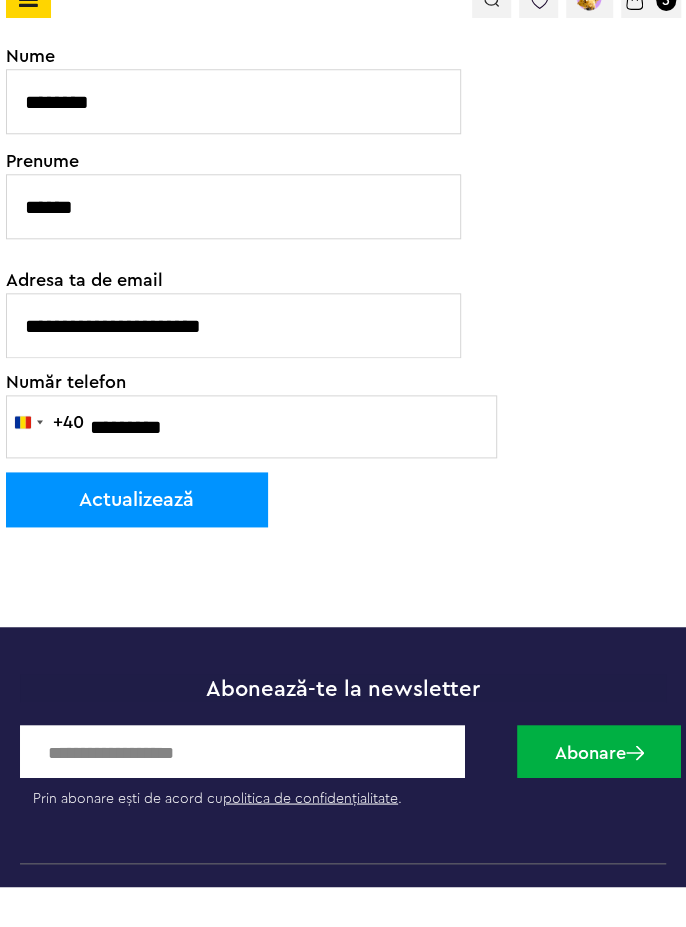type on "*********" 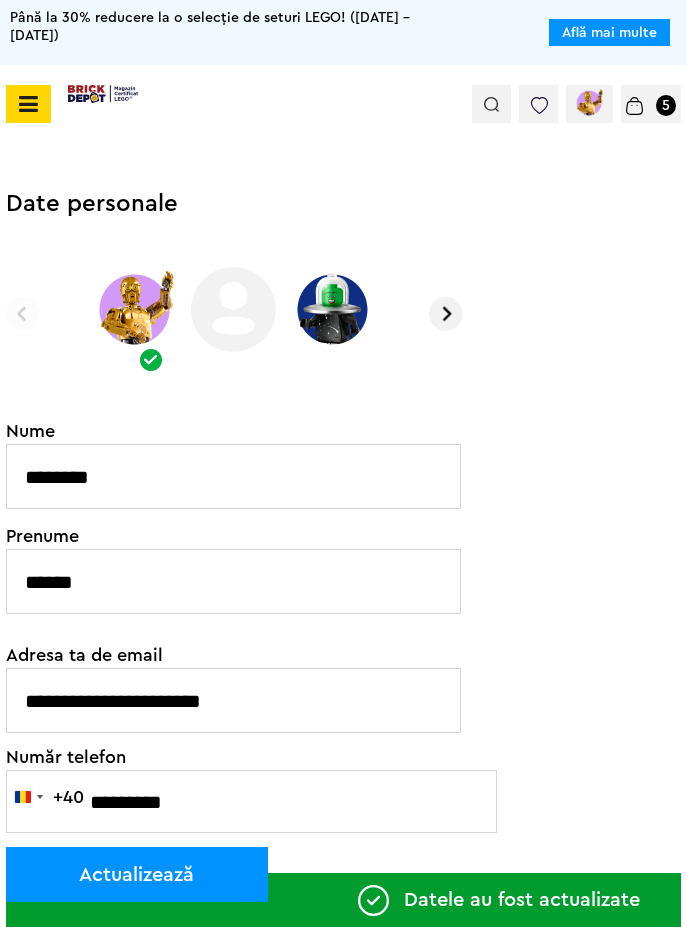 scroll, scrollTop: 0, scrollLeft: 0, axis: both 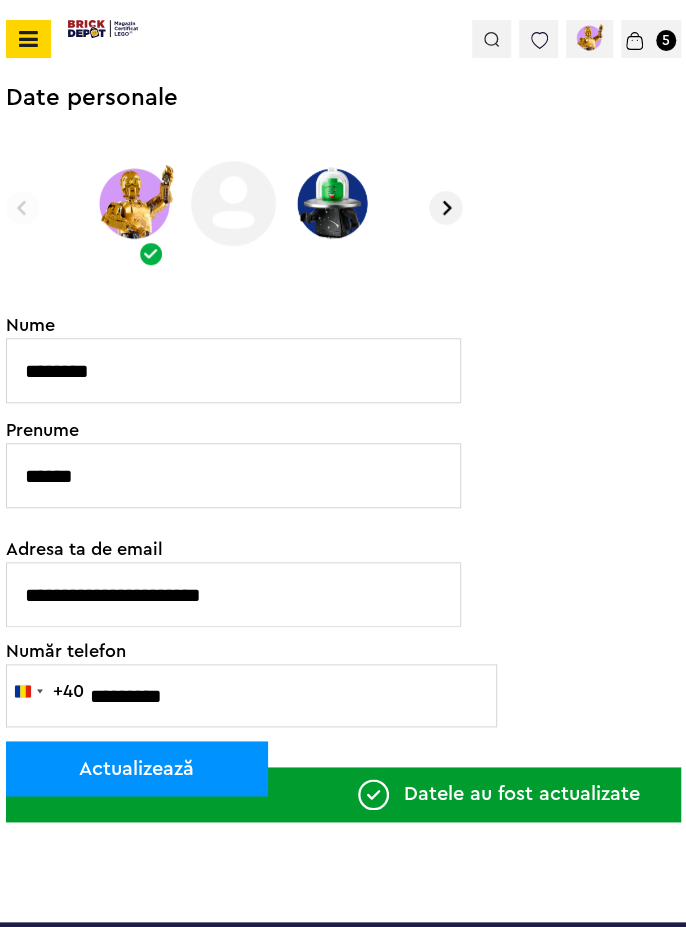 click on "Actualizează" at bounding box center [137, 768] 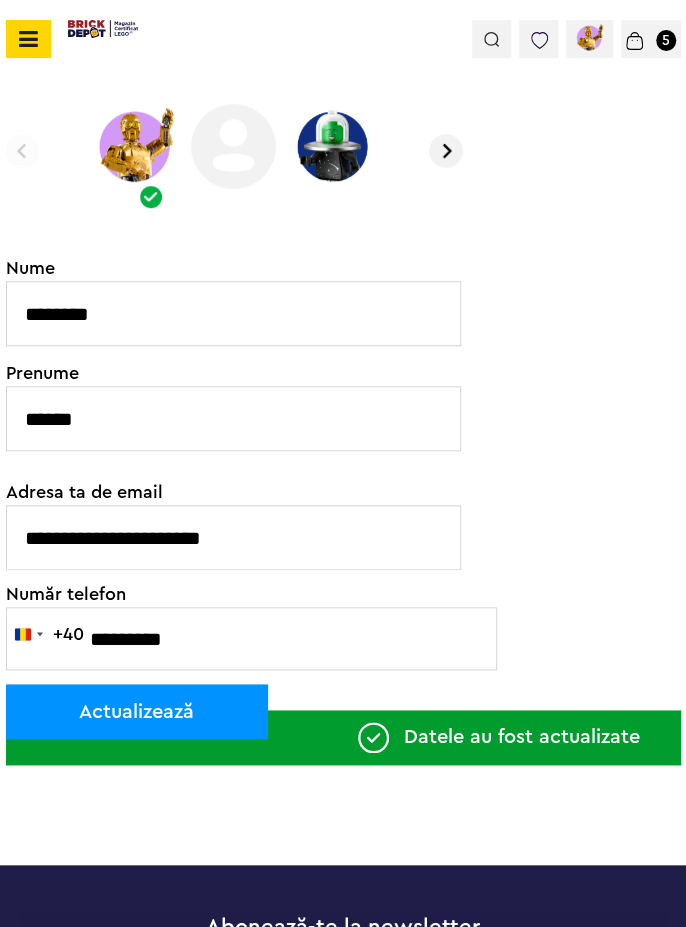 scroll, scrollTop: 364, scrollLeft: 0, axis: vertical 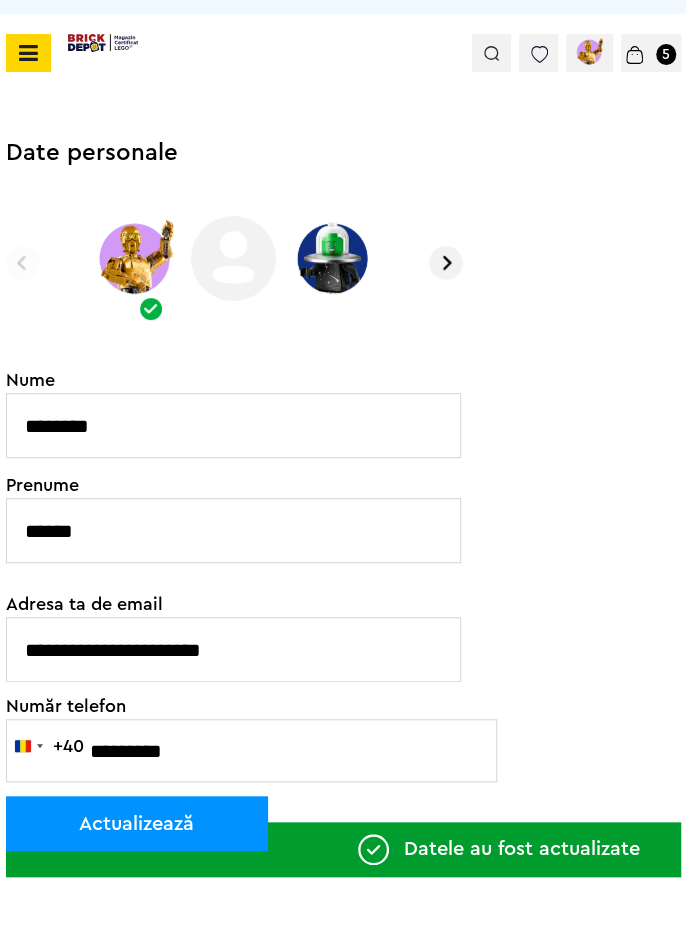 click at bounding box center [589, 52] 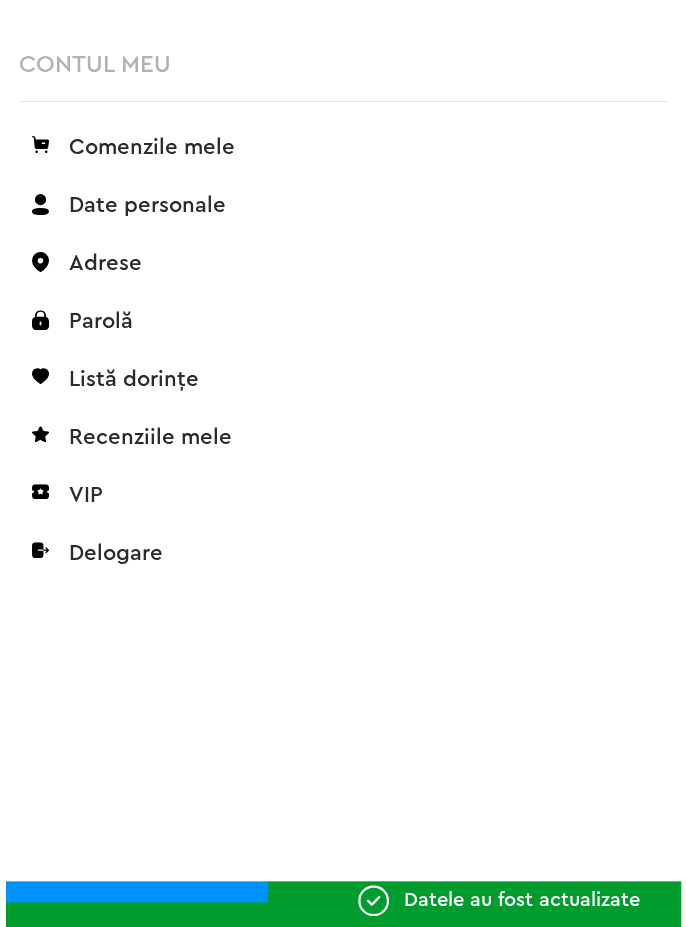 scroll, scrollTop: 0, scrollLeft: 0, axis: both 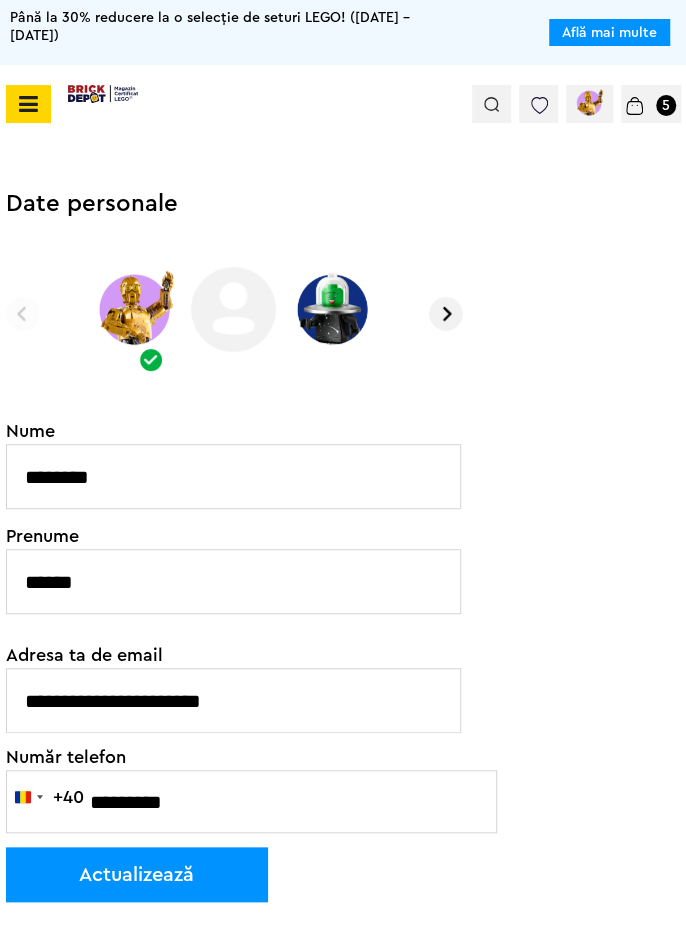 click at bounding box center (589, 103) 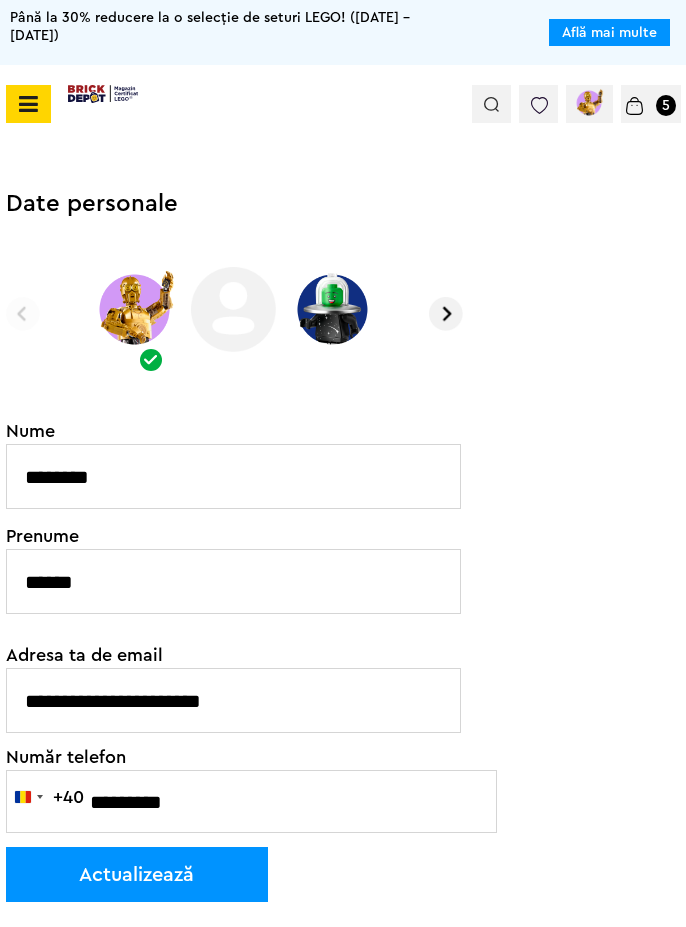 scroll, scrollTop: 0, scrollLeft: 0, axis: both 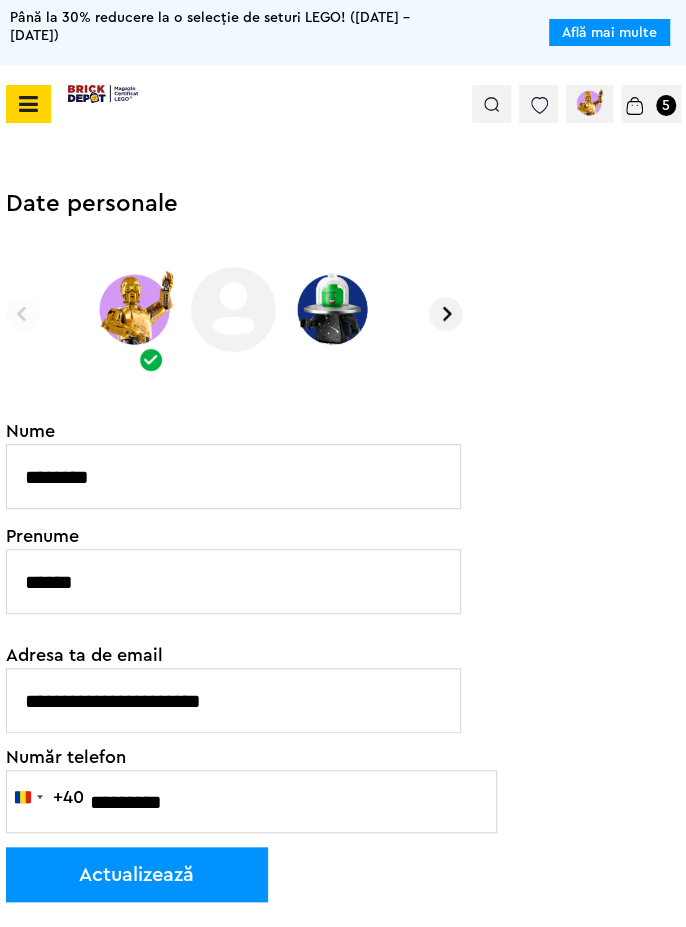 click at bounding box center (589, 103) 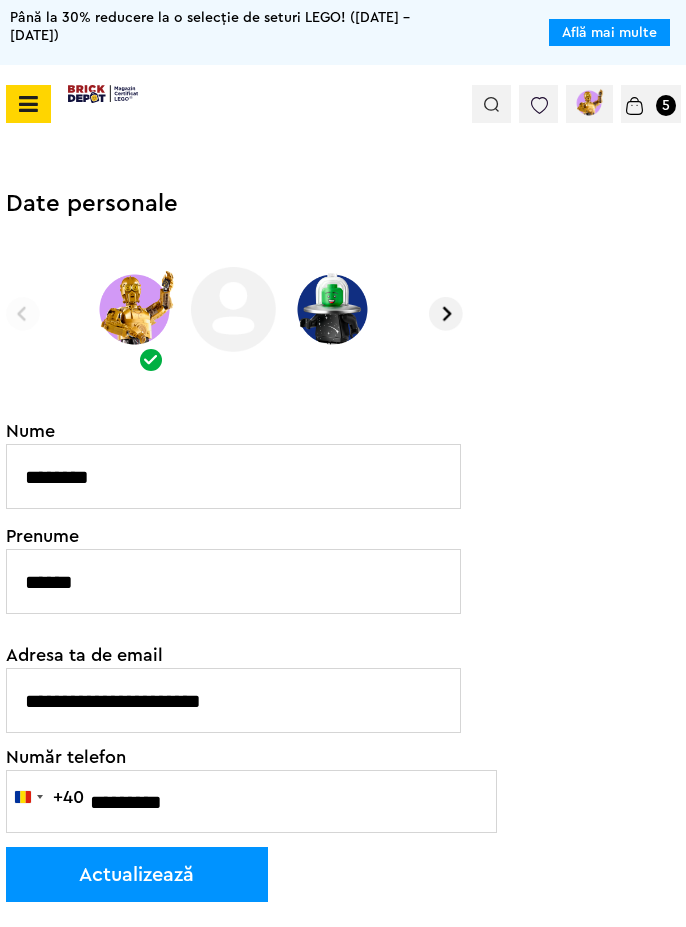 scroll, scrollTop: 0, scrollLeft: 0, axis: both 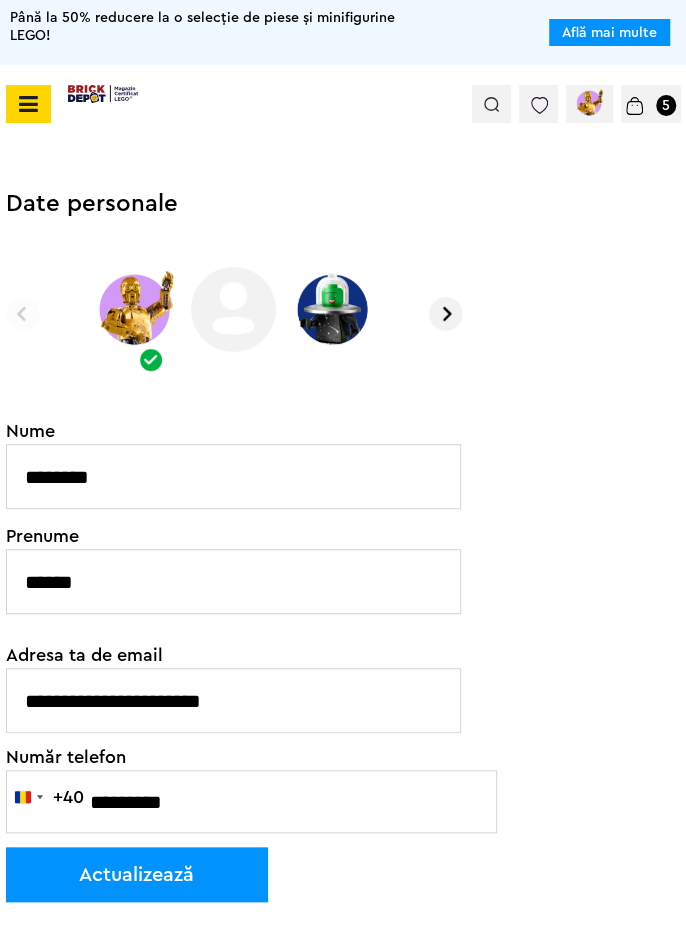 click at bounding box center (491, 104) 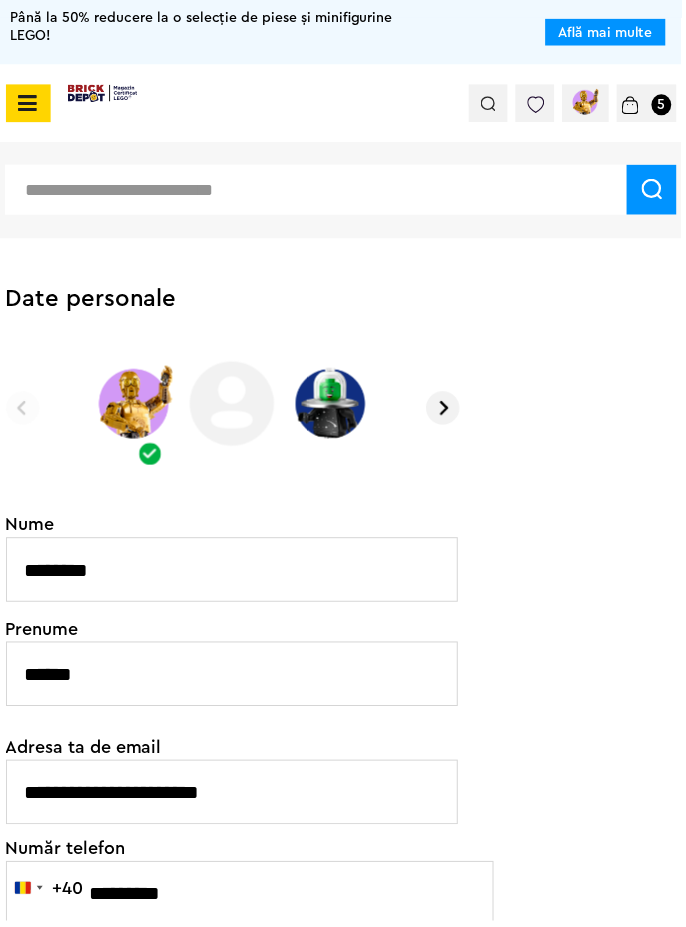 type on "*" 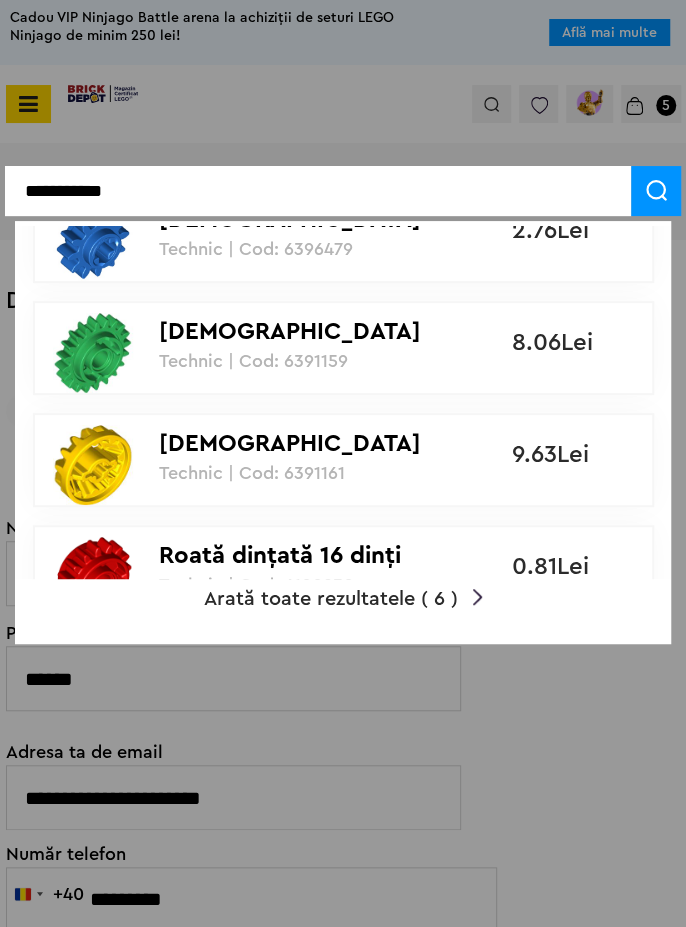 scroll, scrollTop: 110, scrollLeft: 0, axis: vertical 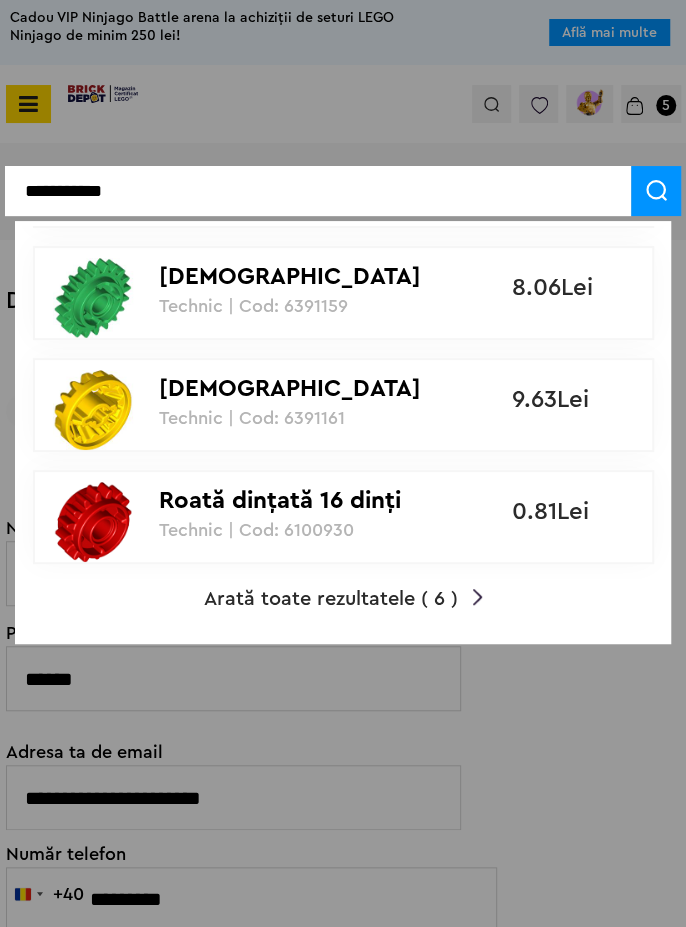 type on "**********" 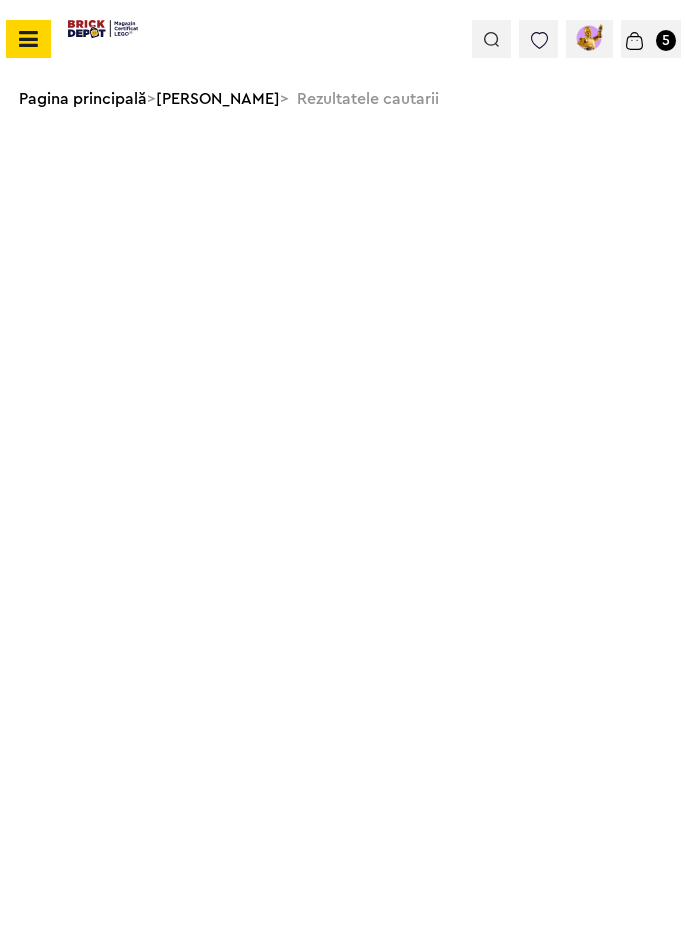 scroll, scrollTop: 0, scrollLeft: 0, axis: both 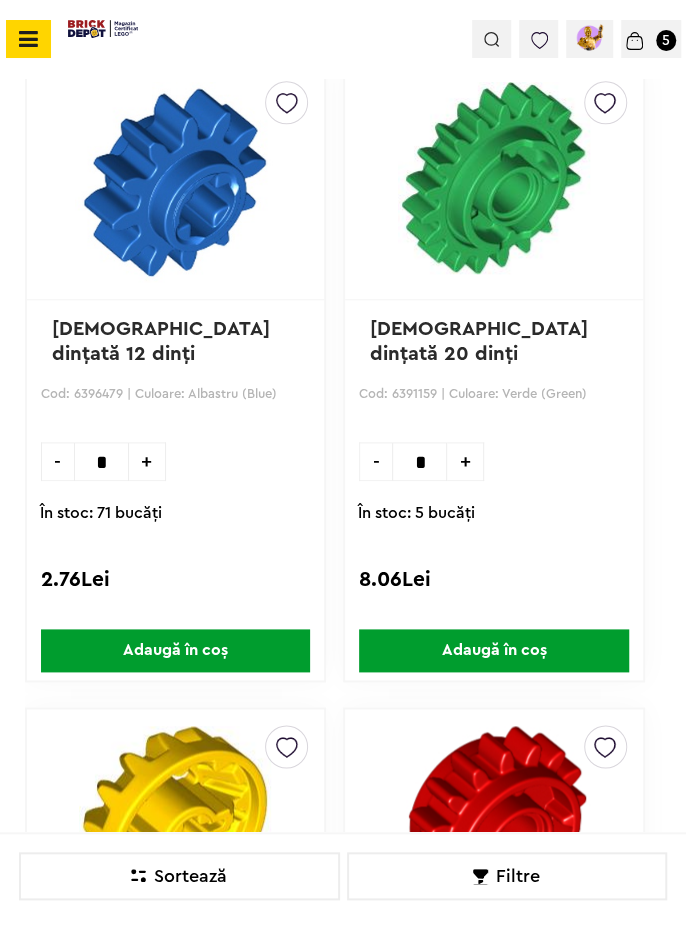 click at bounding box center (176, 182) 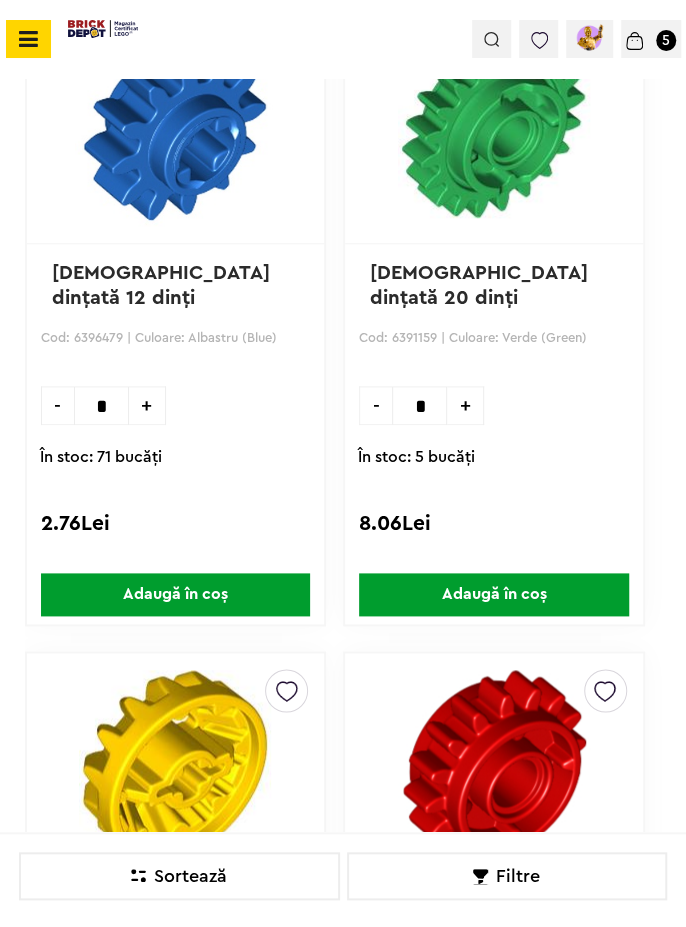 scroll, scrollTop: 420, scrollLeft: 0, axis: vertical 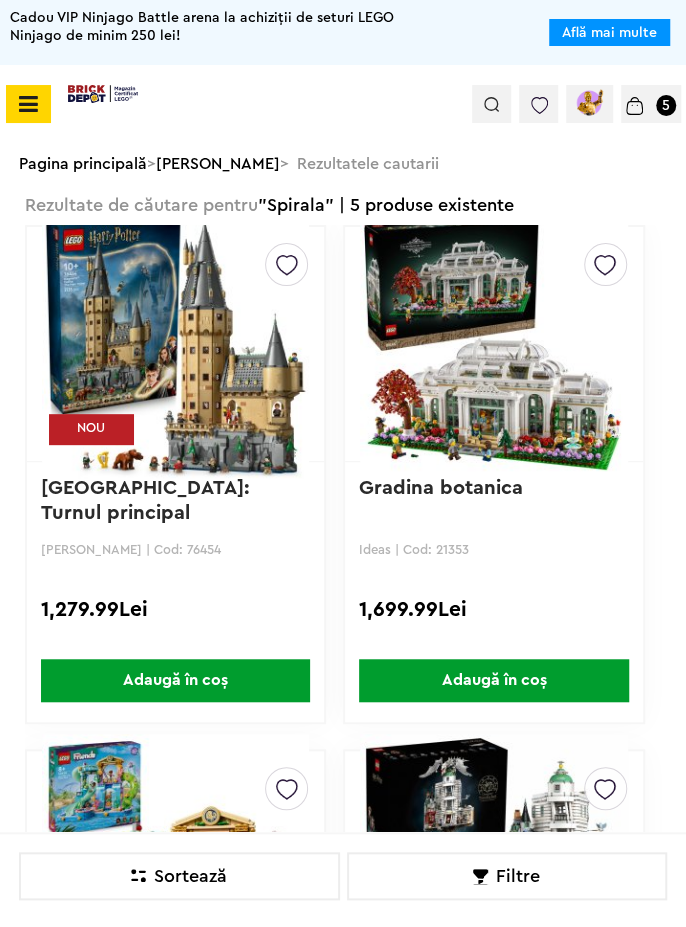 click on "Coș   5" at bounding box center (651, 104) 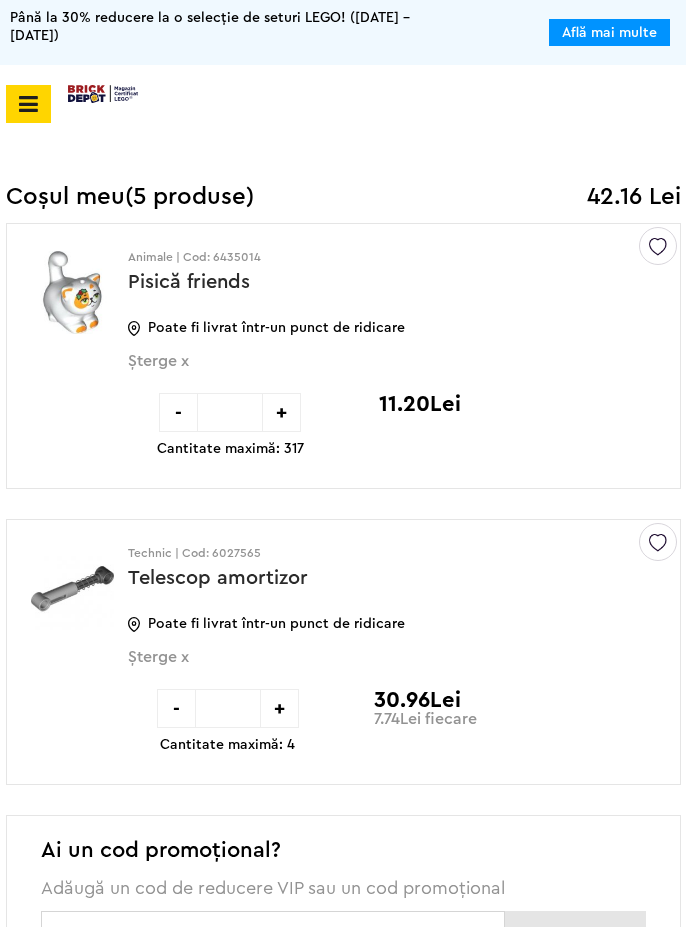 scroll, scrollTop: 0, scrollLeft: 0, axis: both 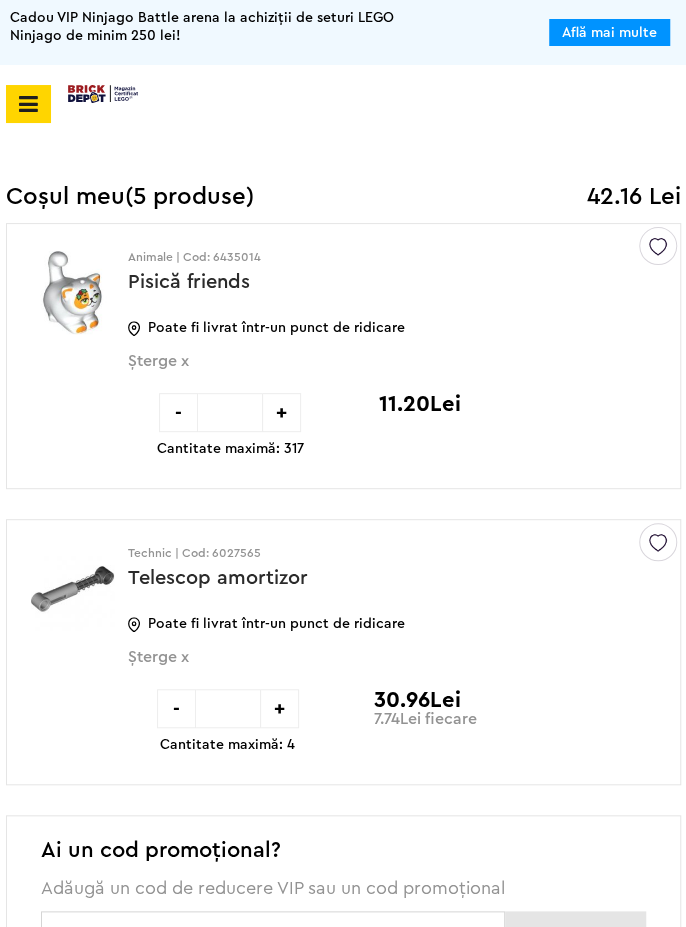 click on "+" at bounding box center (281, 412) 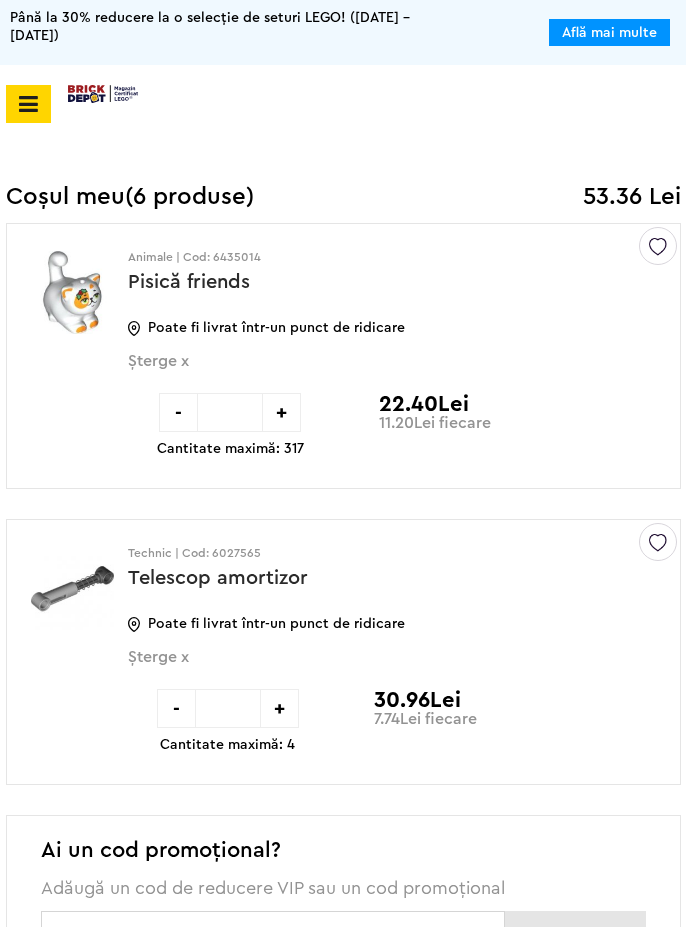 scroll, scrollTop: 0, scrollLeft: 0, axis: both 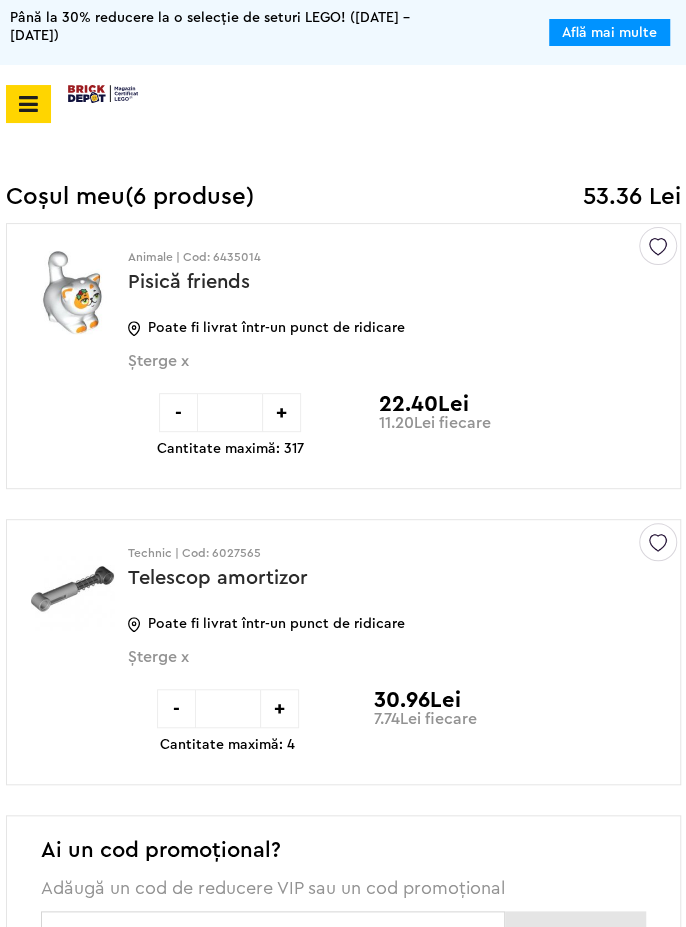 click on "-" at bounding box center [178, 412] 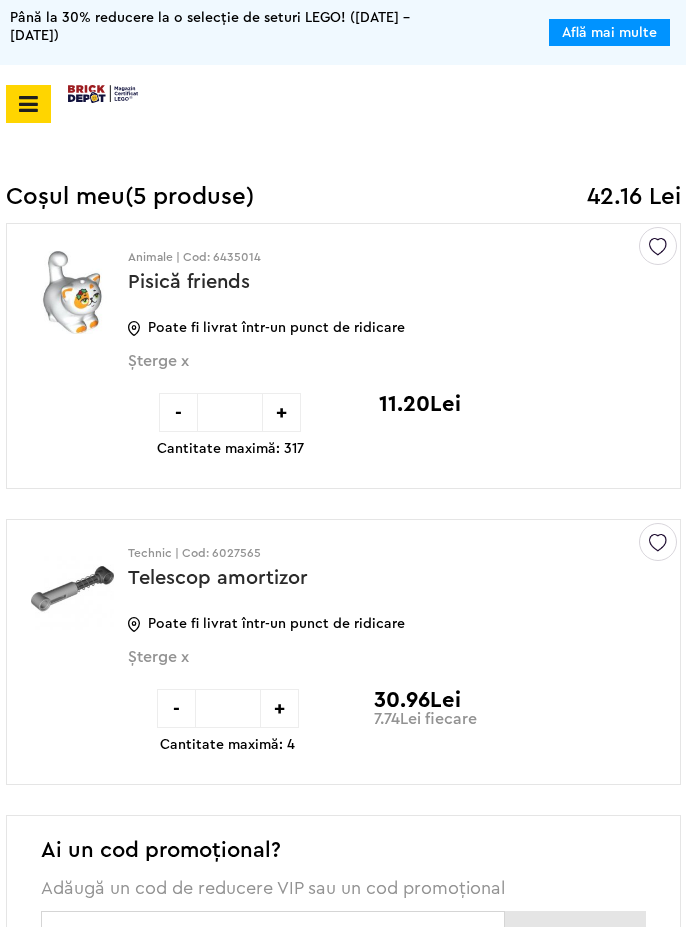 scroll, scrollTop: 0, scrollLeft: 0, axis: both 